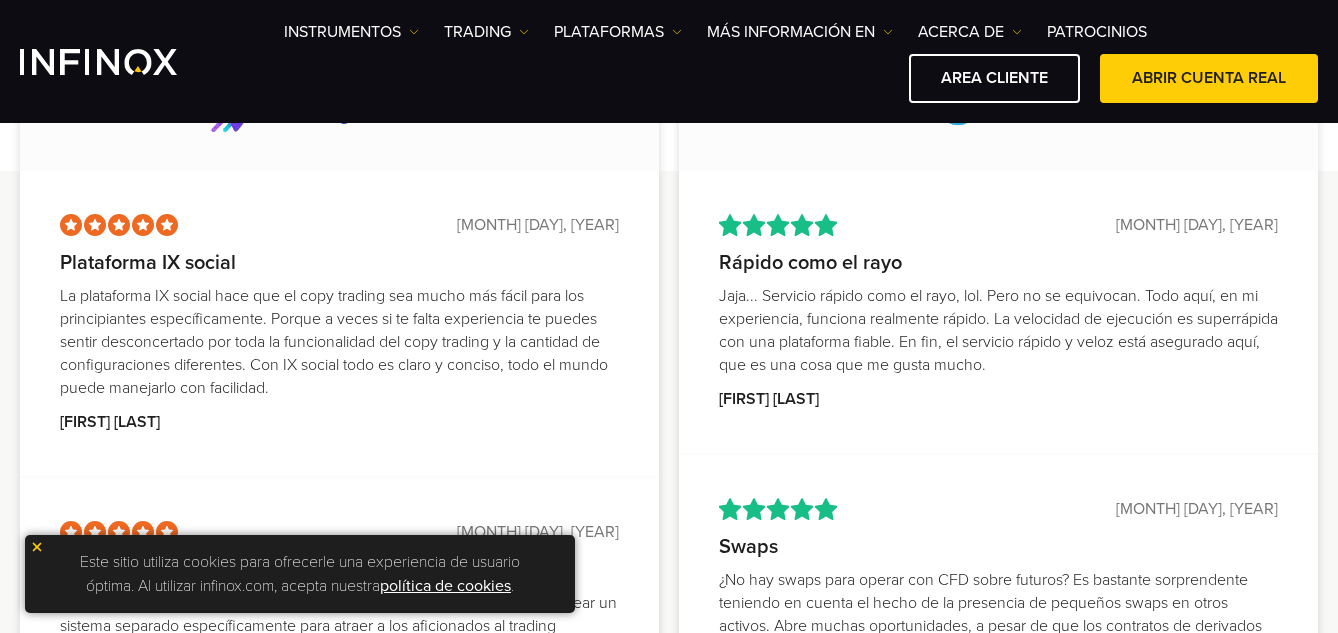 scroll, scrollTop: 600, scrollLeft: 0, axis: vertical 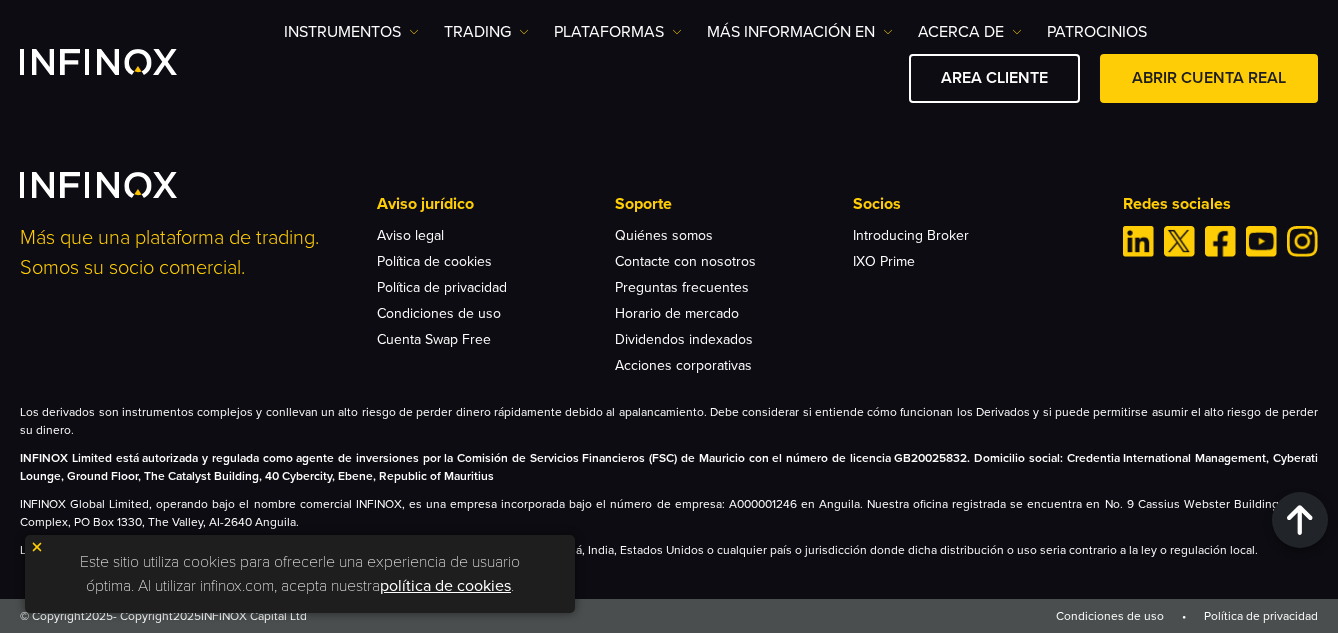 click at bounding box center (37, 547) 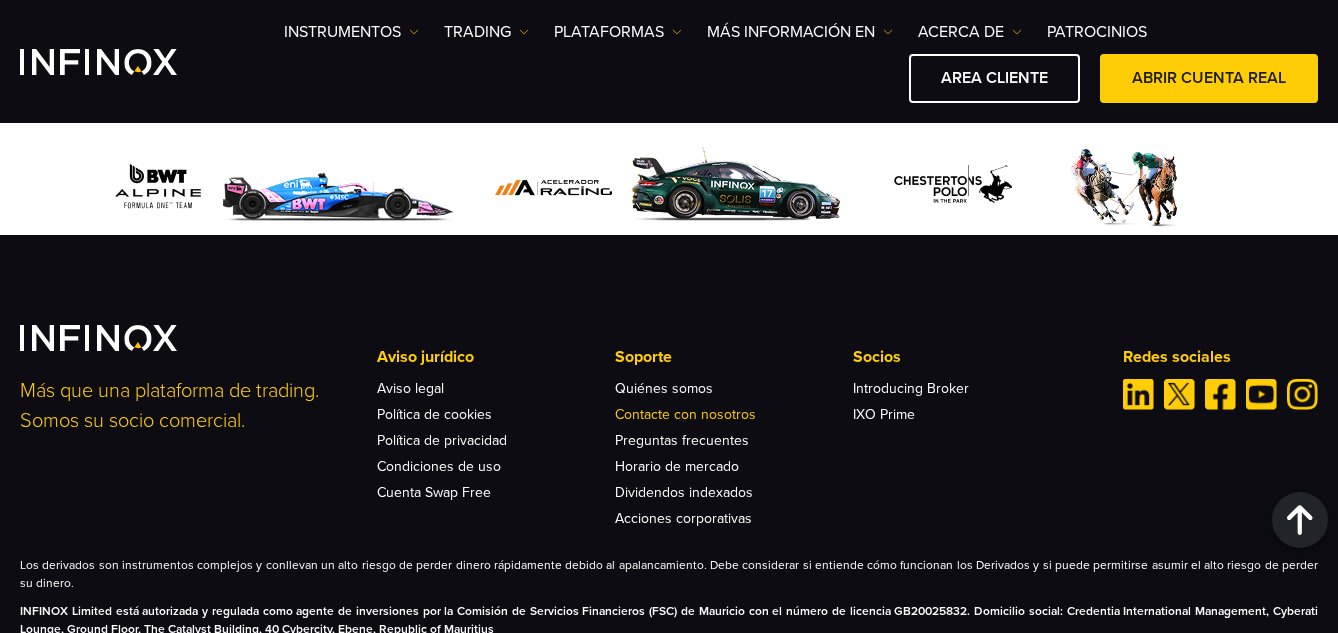 scroll, scrollTop: 7480, scrollLeft: 0, axis: vertical 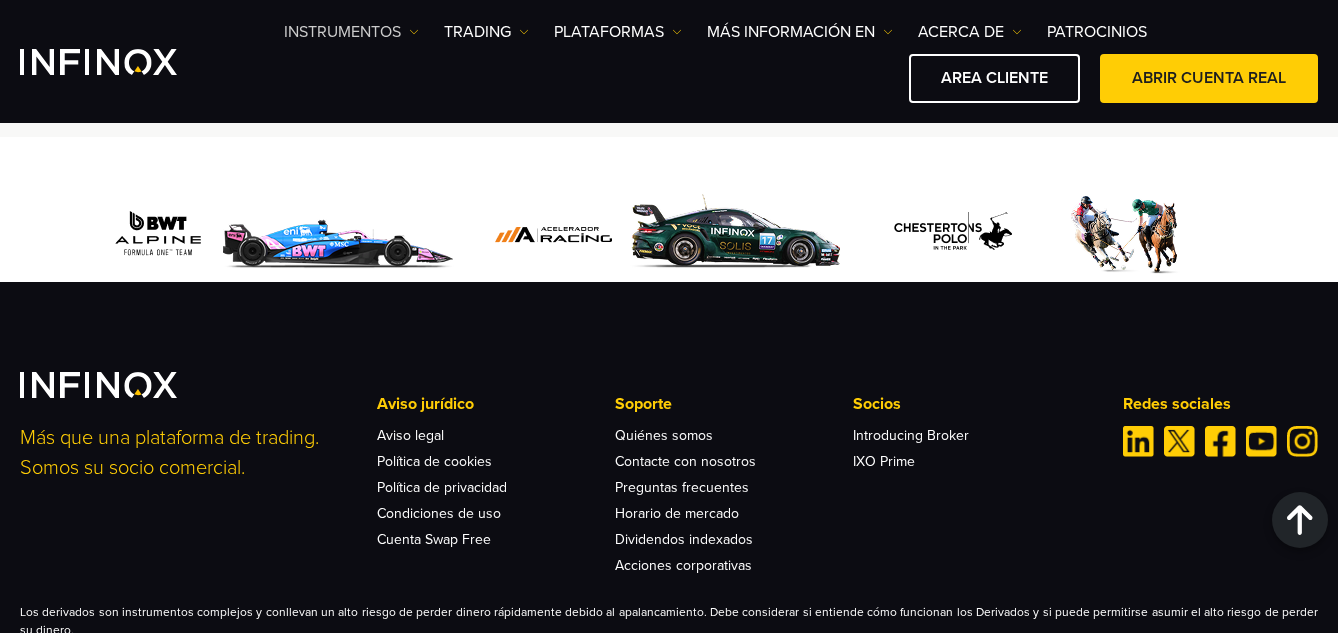 click on "Instrumentos" at bounding box center [351, 32] 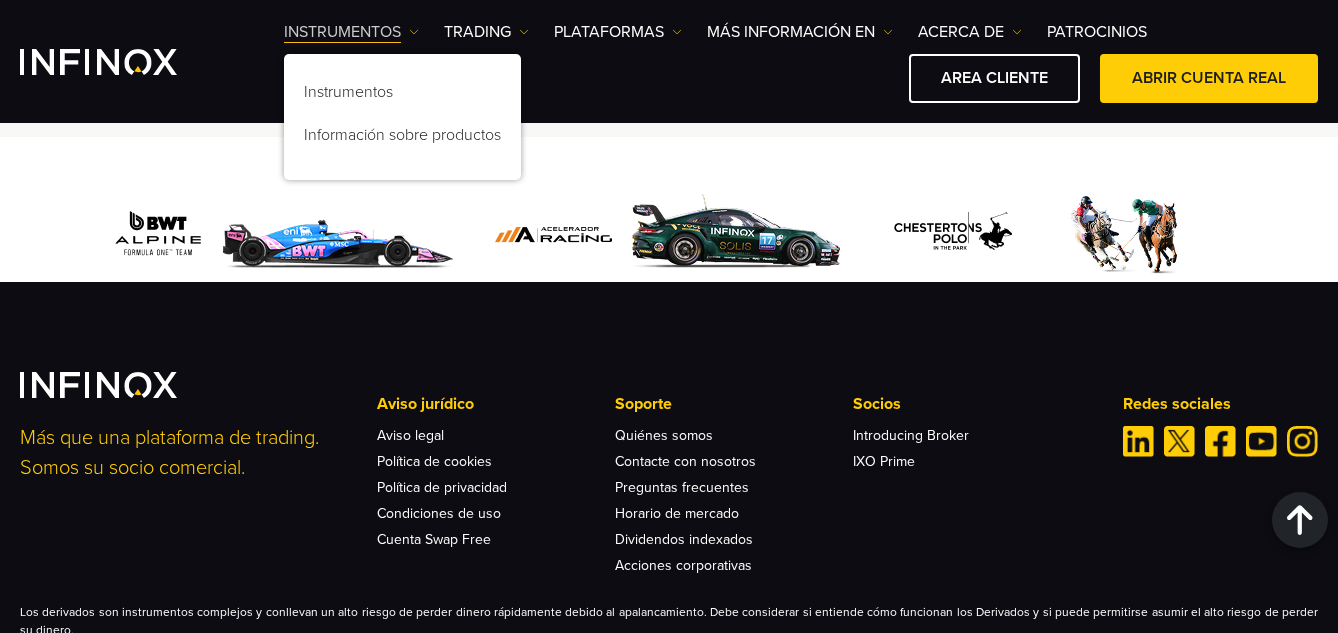scroll, scrollTop: 0, scrollLeft: 0, axis: both 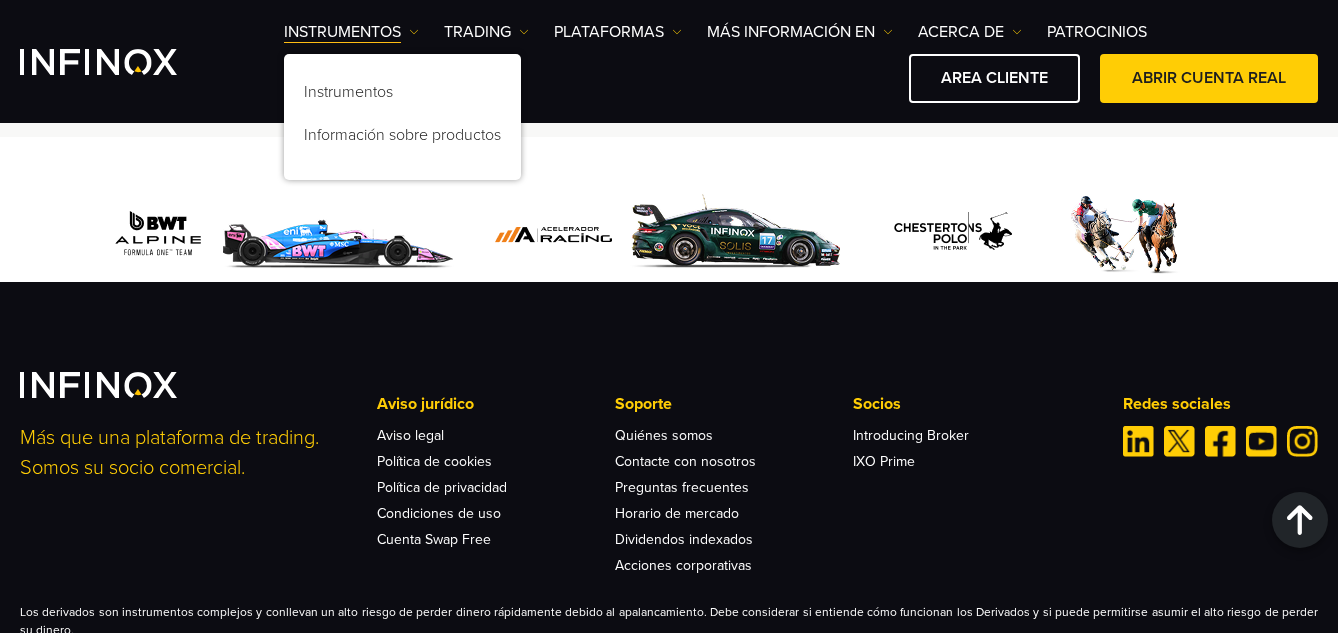 click on "AREA CLIENTE
ABRIR CUENTA REAL" at bounding box center (801, 78) 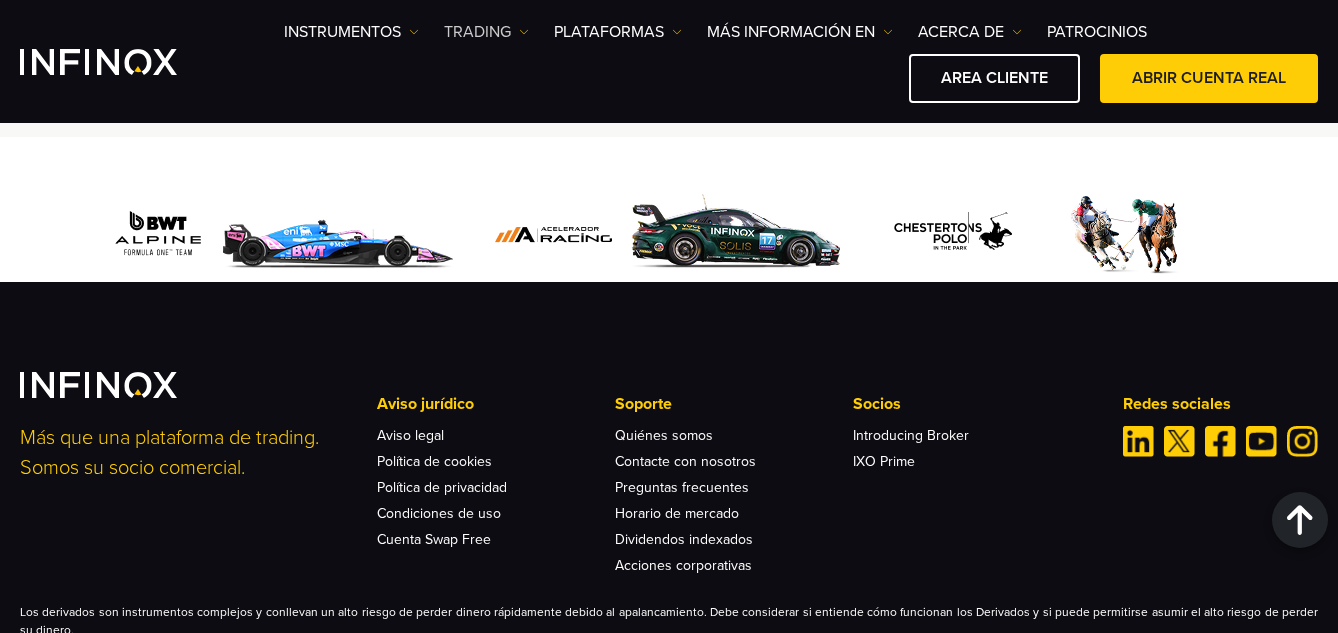 scroll, scrollTop: 0, scrollLeft: 0, axis: both 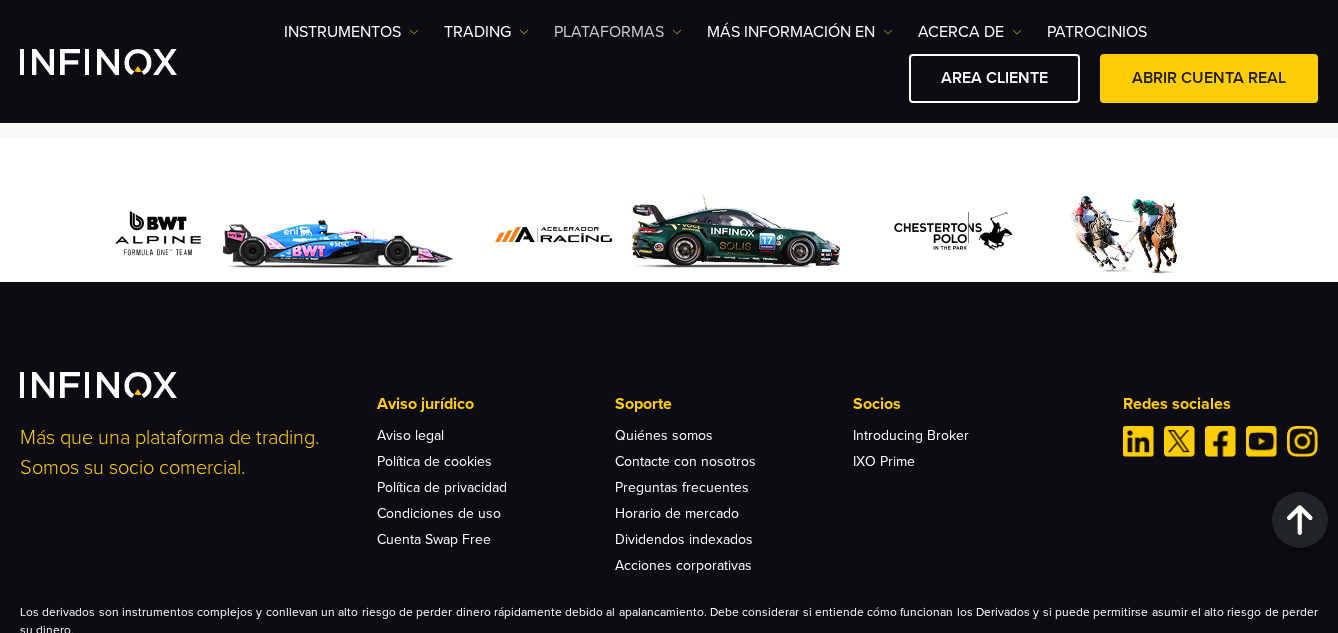 click on "PLATAFORMAS" at bounding box center (618, 32) 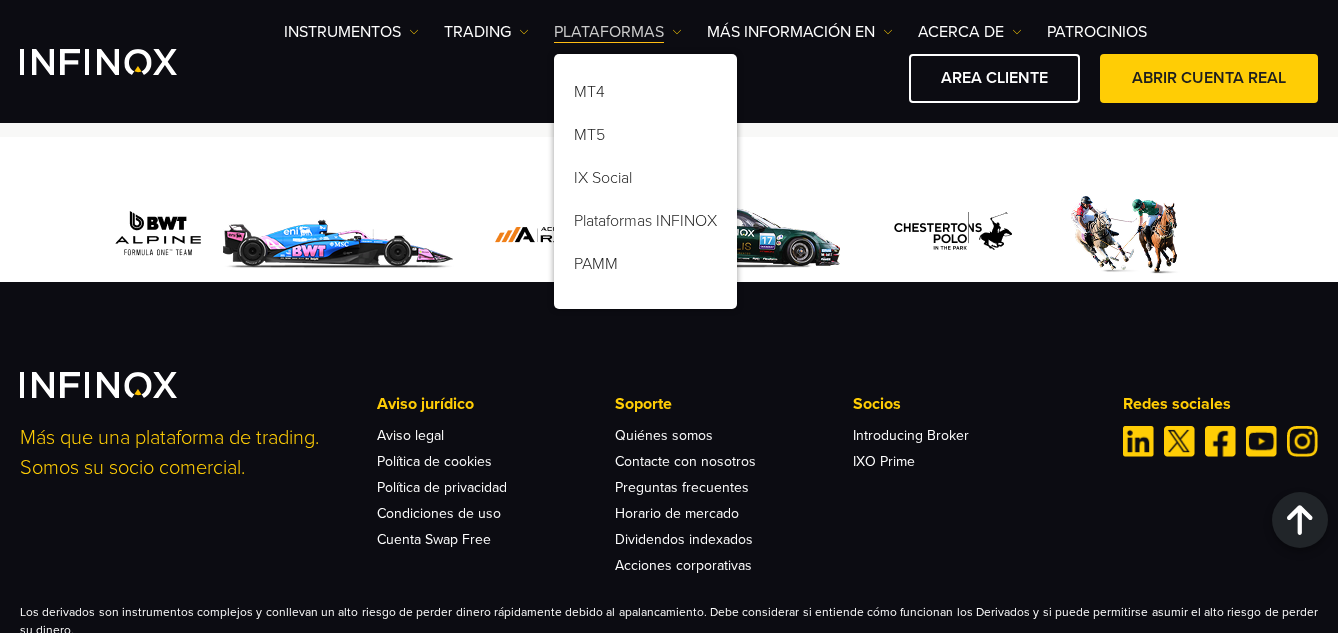 scroll, scrollTop: 0, scrollLeft: 0, axis: both 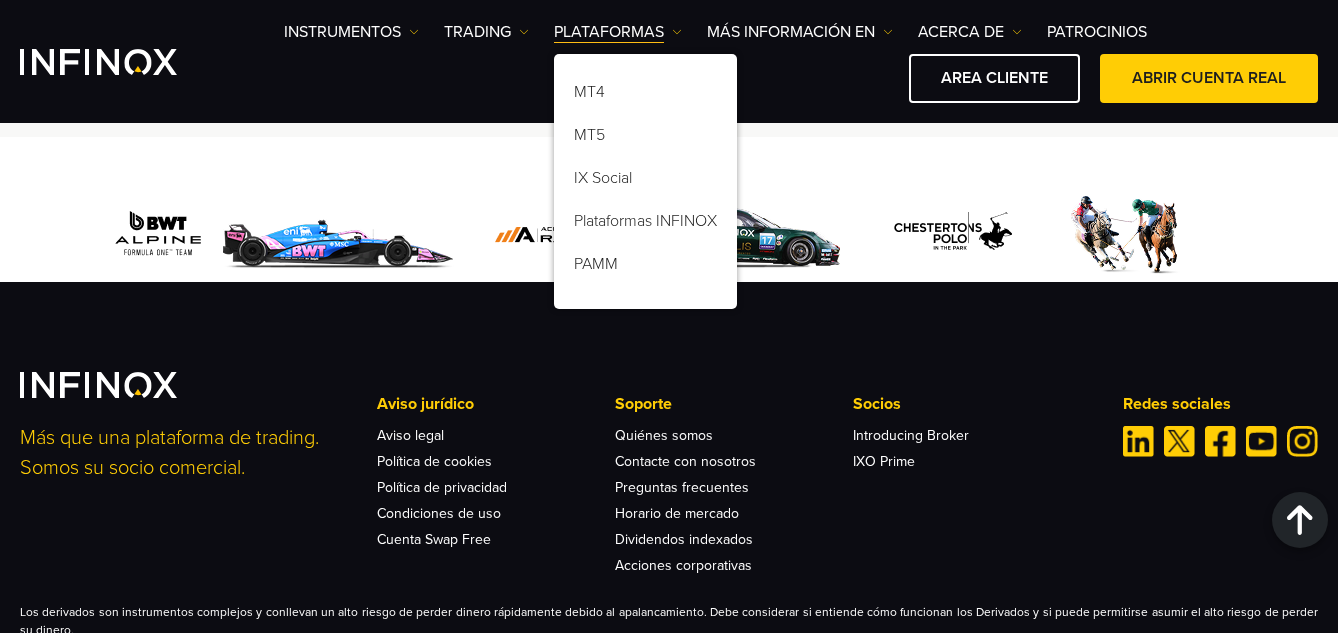 click on "AREA CLIENTE
ABRIR CUENTA REAL" at bounding box center [801, 78] 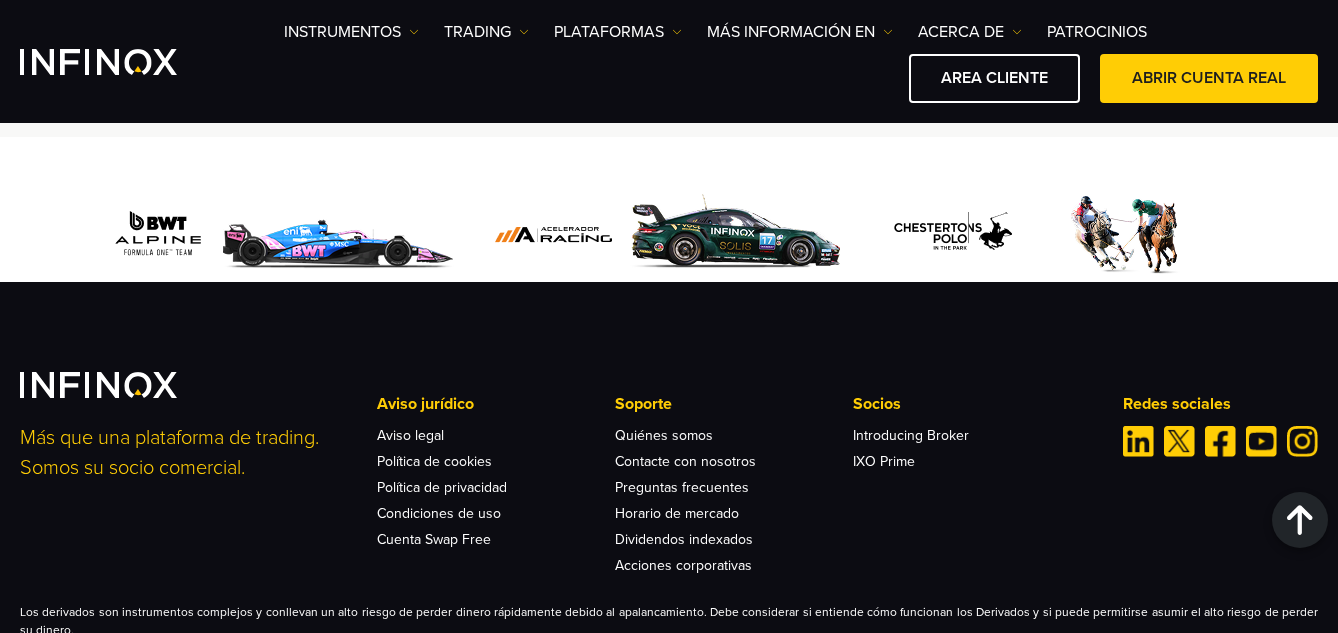 scroll, scrollTop: 0, scrollLeft: 0, axis: both 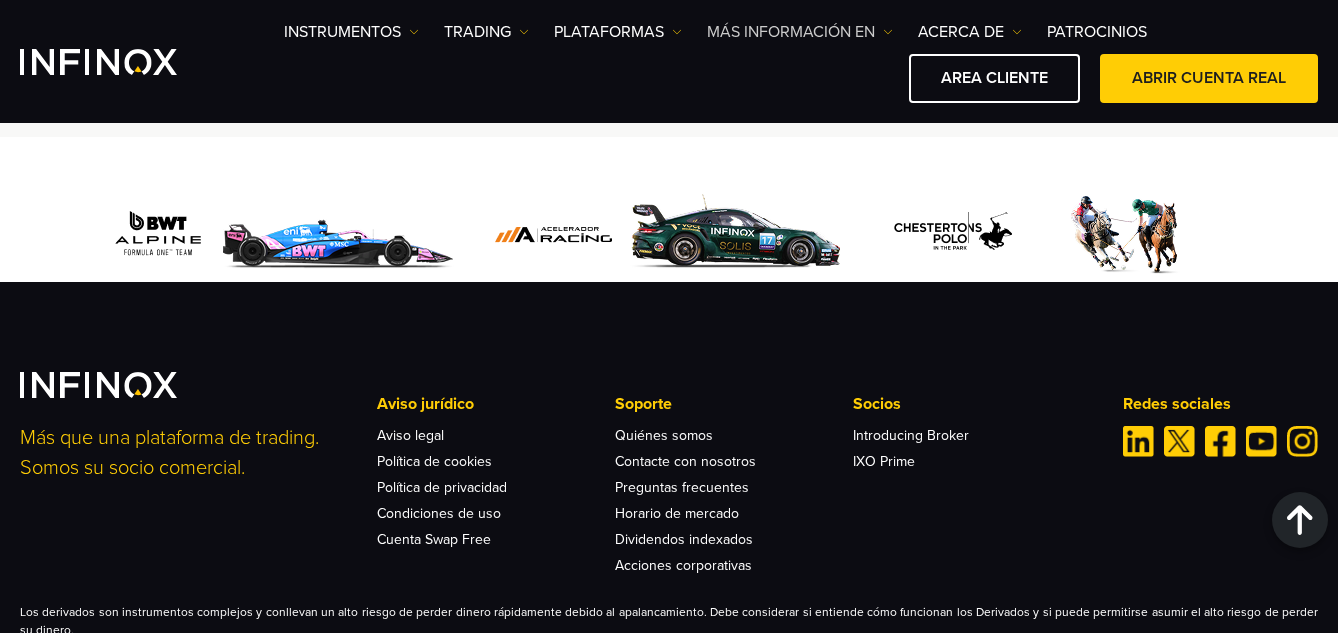 click on "Más información en" at bounding box center [800, 32] 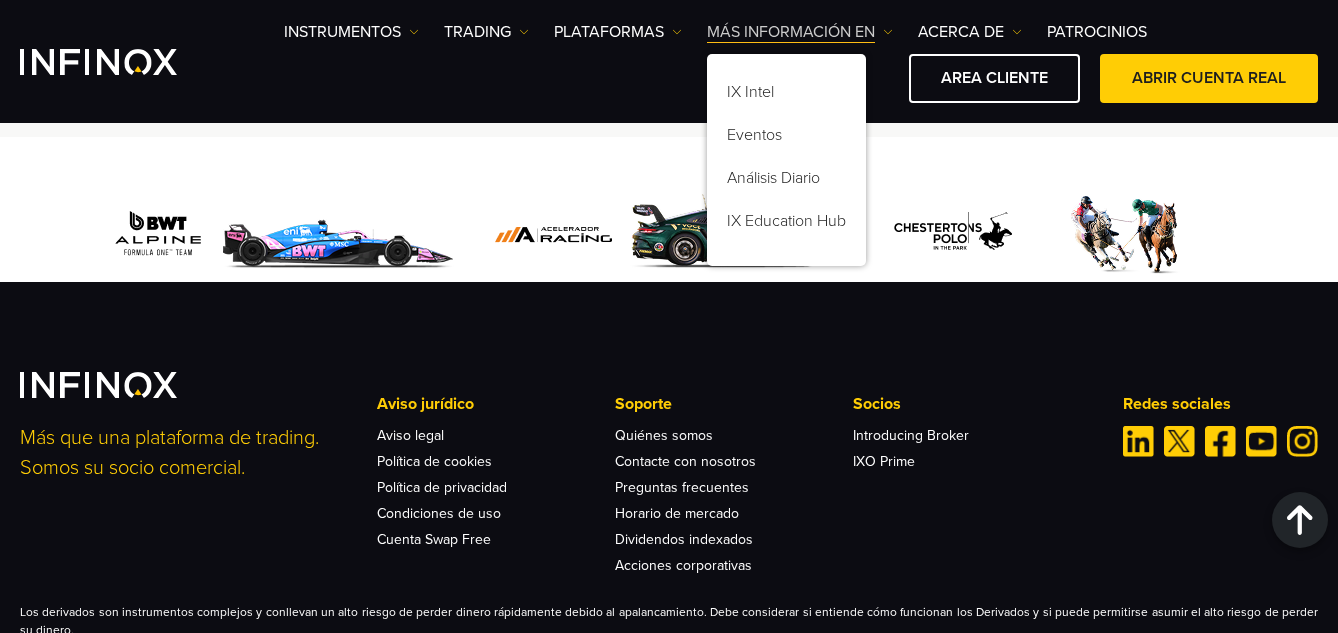 scroll, scrollTop: 0, scrollLeft: 0, axis: both 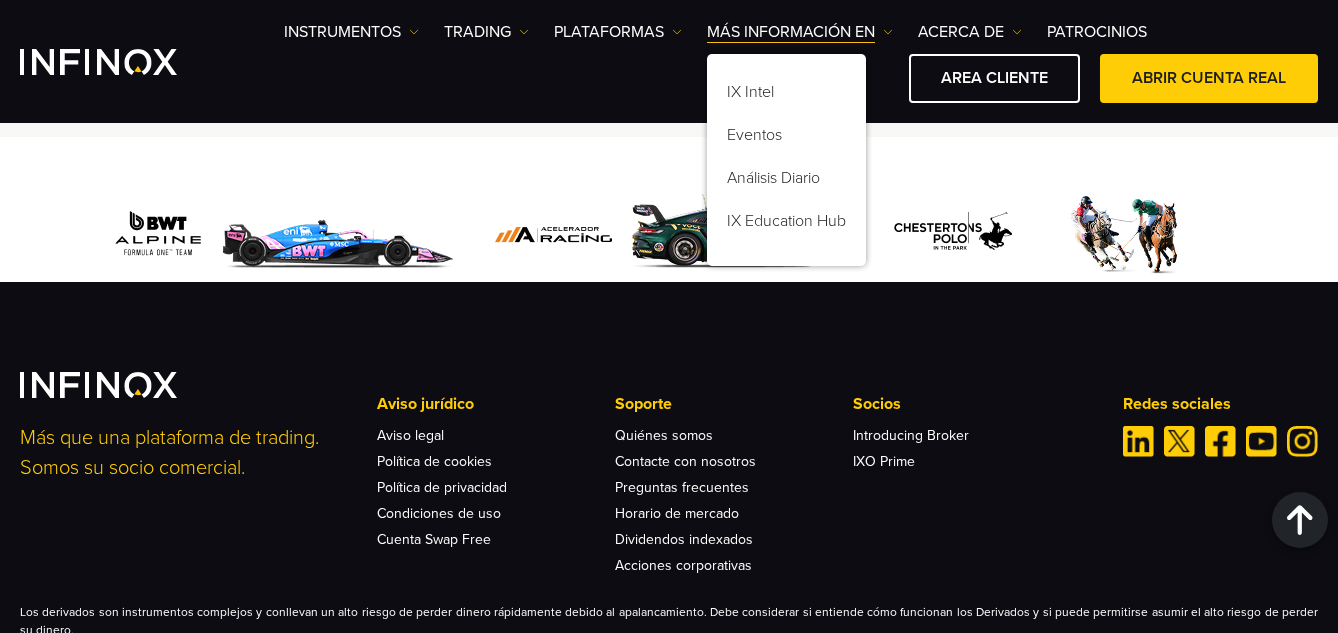 click on "AREA CLIENTE
ABRIR CUENTA REAL" at bounding box center (801, 78) 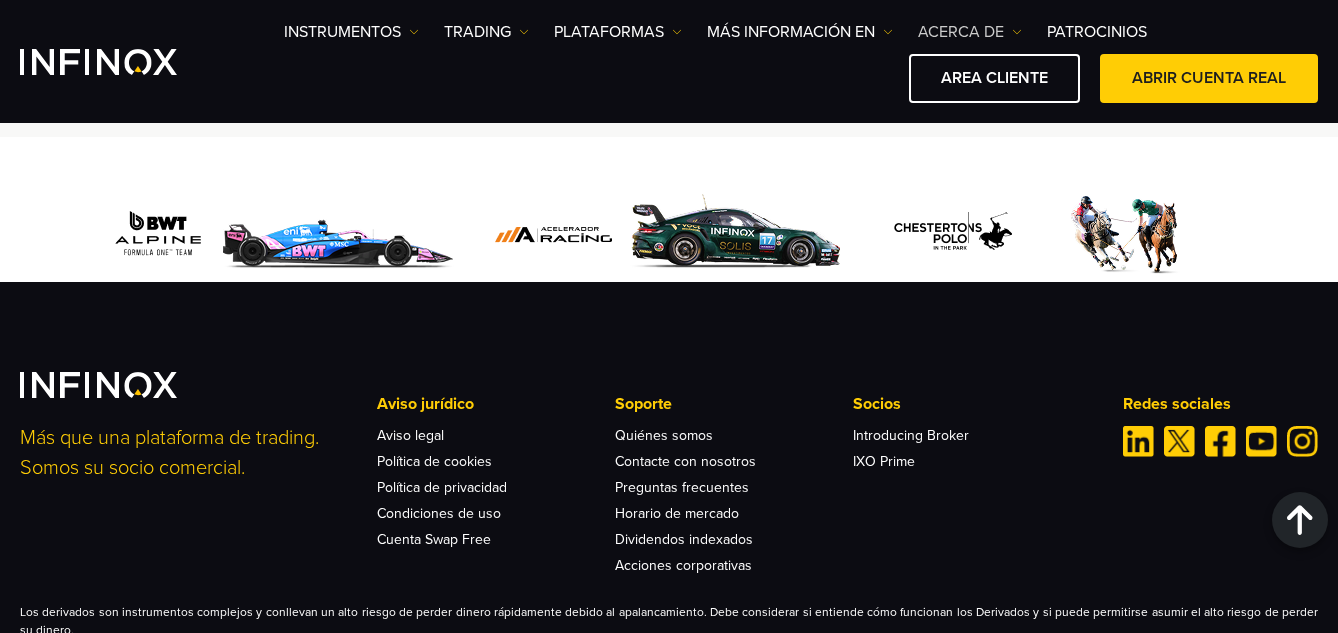 scroll, scrollTop: 0, scrollLeft: 0, axis: both 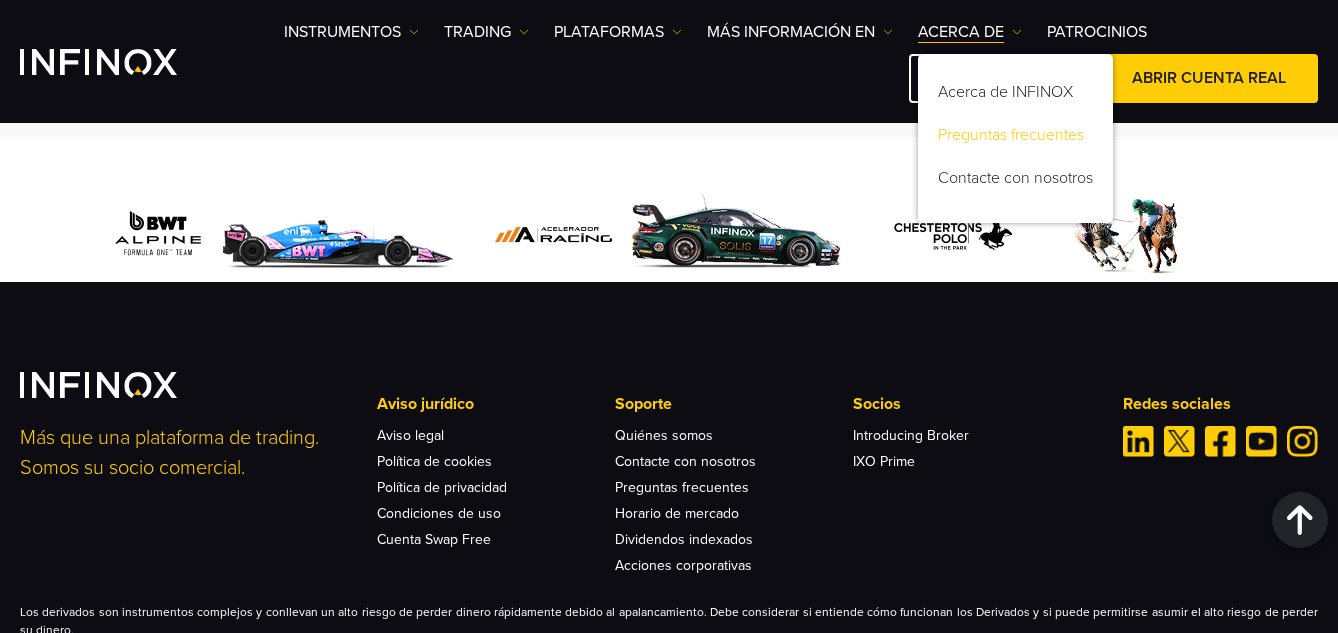 click on "Preguntas frecuentes" at bounding box center [1015, 138] 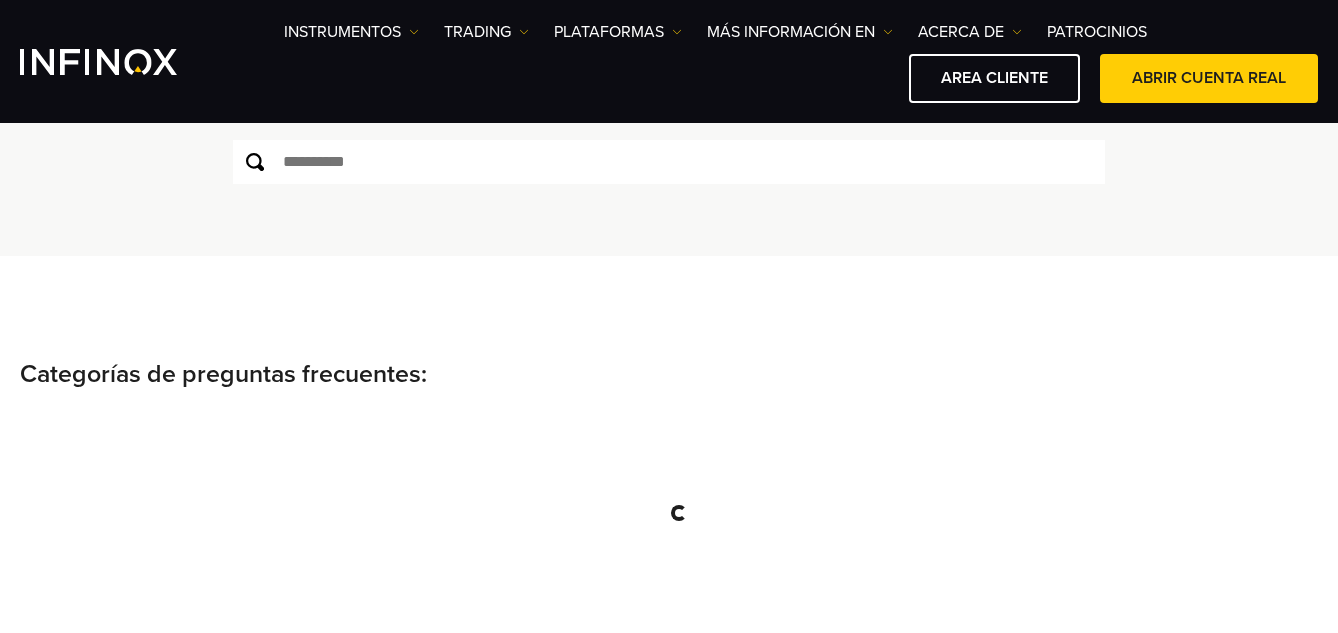 scroll, scrollTop: 200, scrollLeft: 0, axis: vertical 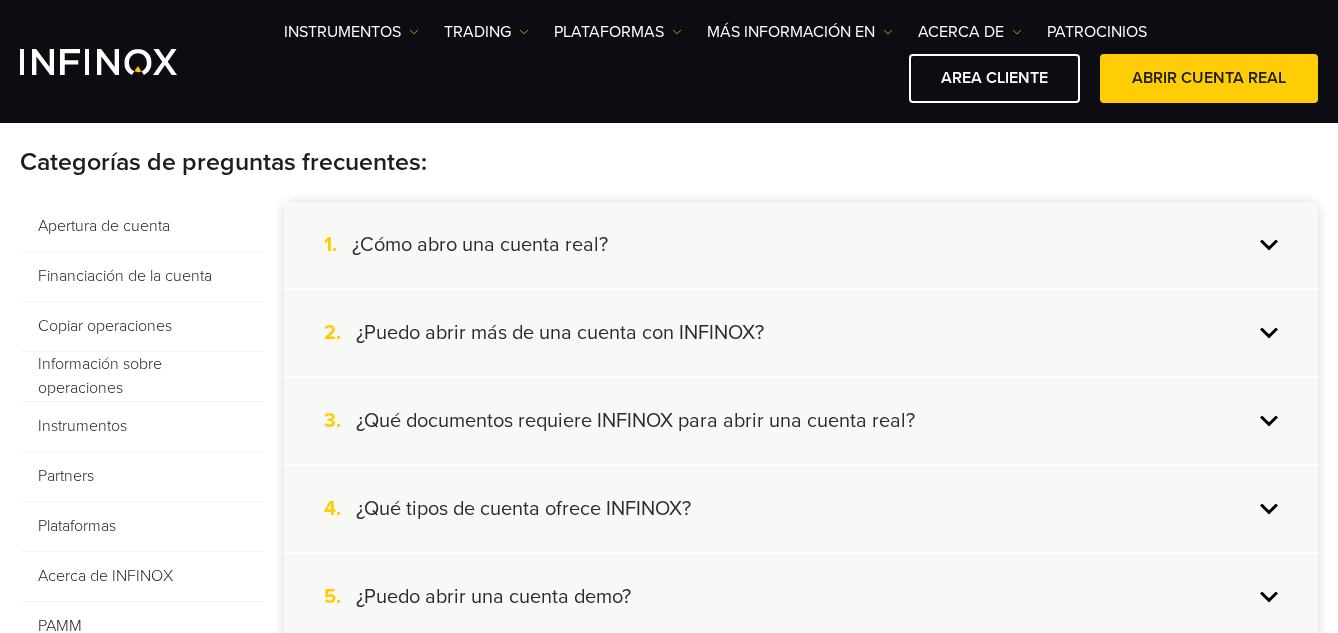 click on "¿Qué documentos requiere INFINOX para abrir una cuenta real?" at bounding box center [635, 421] 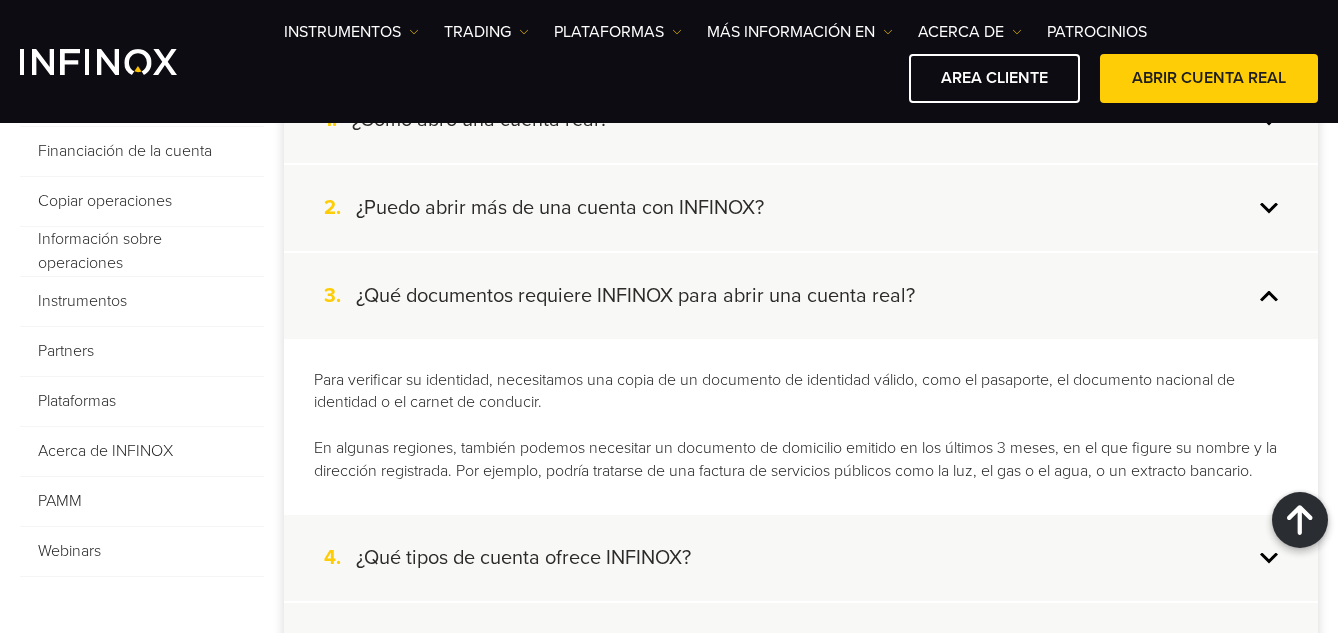 scroll, scrollTop: 500, scrollLeft: 0, axis: vertical 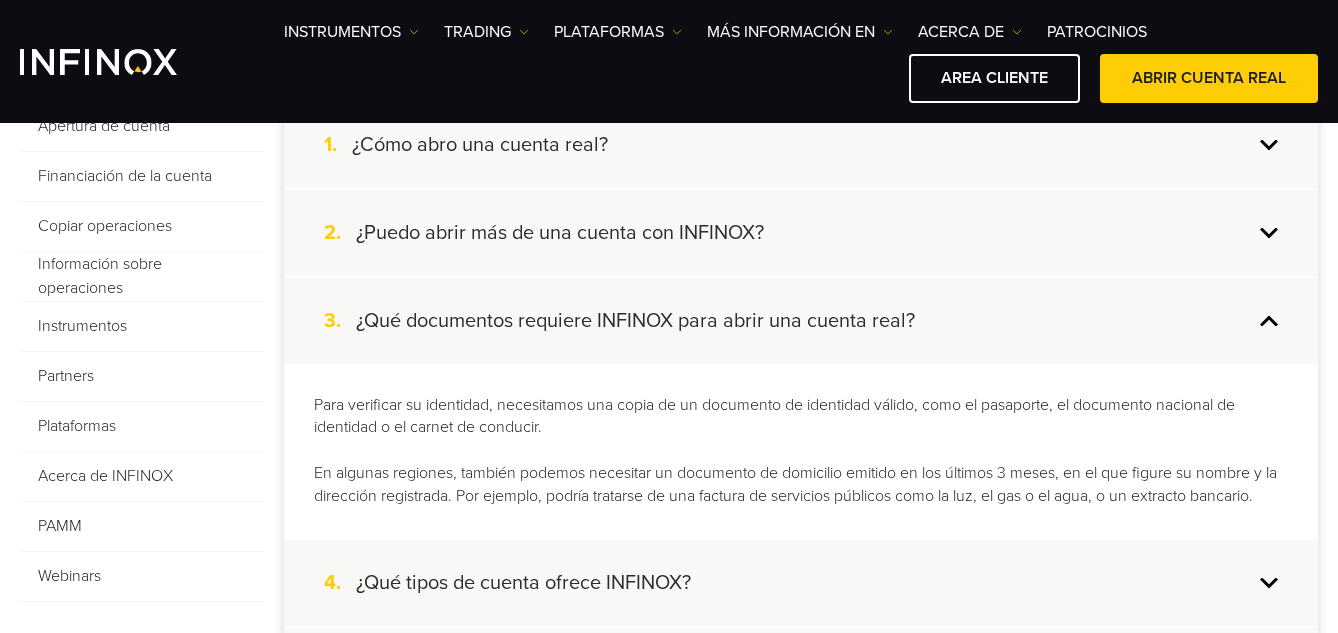 click on "3. ¿Qué documentos requiere INFINOX para abrir una cuenta real?" at bounding box center [801, 321] 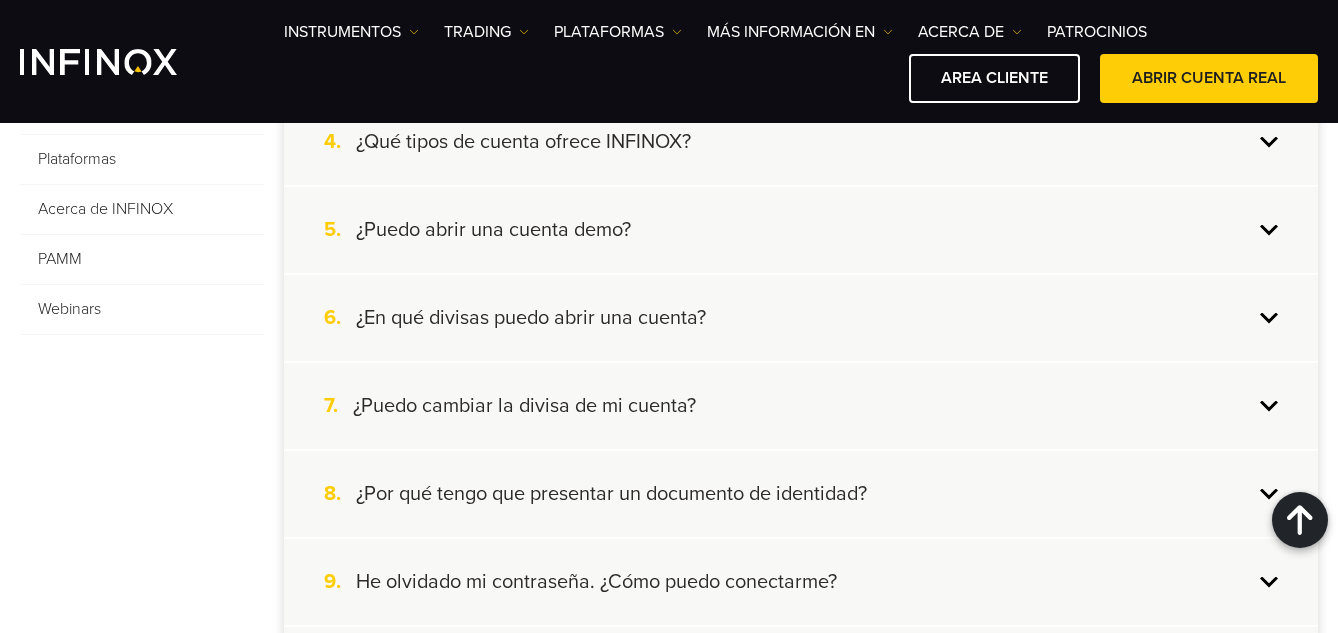 scroll, scrollTop: 800, scrollLeft: 0, axis: vertical 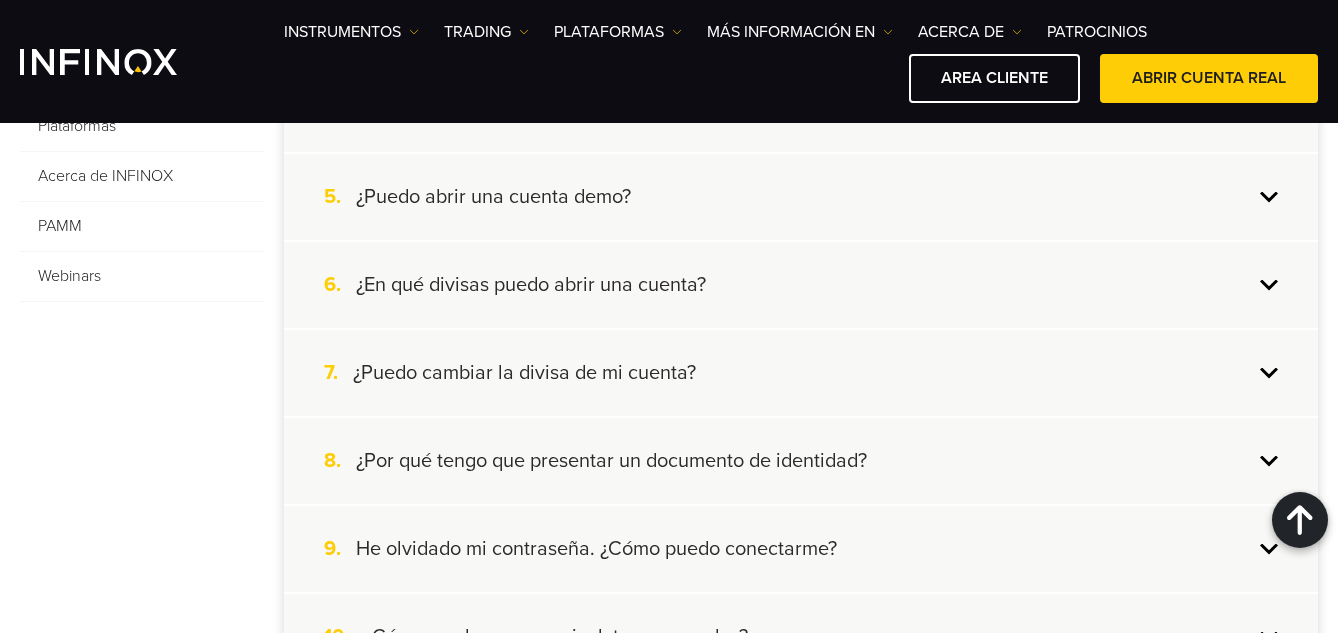 click on "¿En qué divisas puedo abrir una cuenta?" at bounding box center [531, 285] 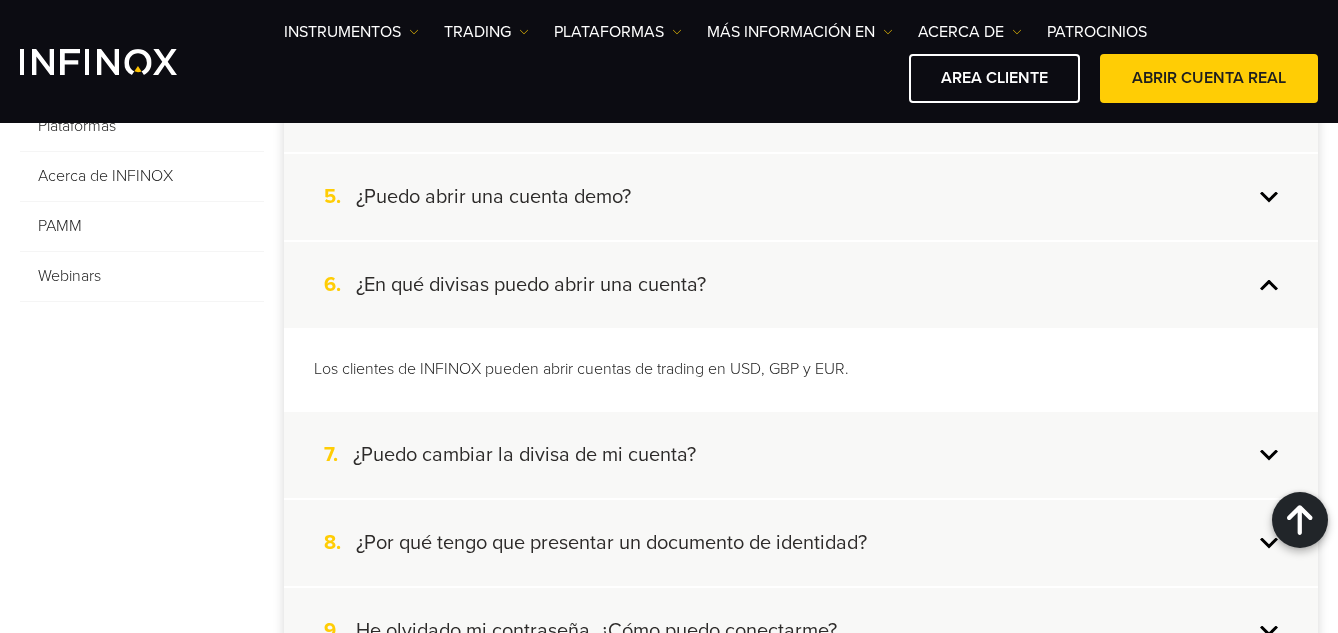 click on "¿En qué divisas puedo abrir una cuenta?" at bounding box center [531, 285] 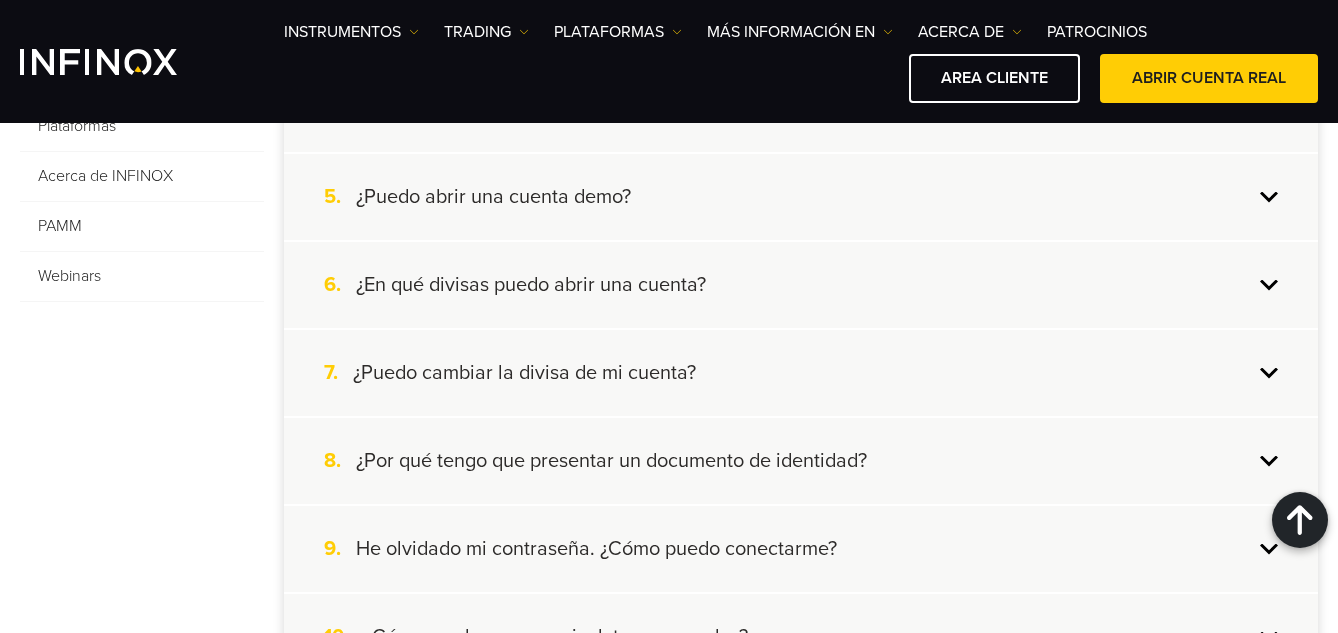 scroll, scrollTop: 0, scrollLeft: 0, axis: both 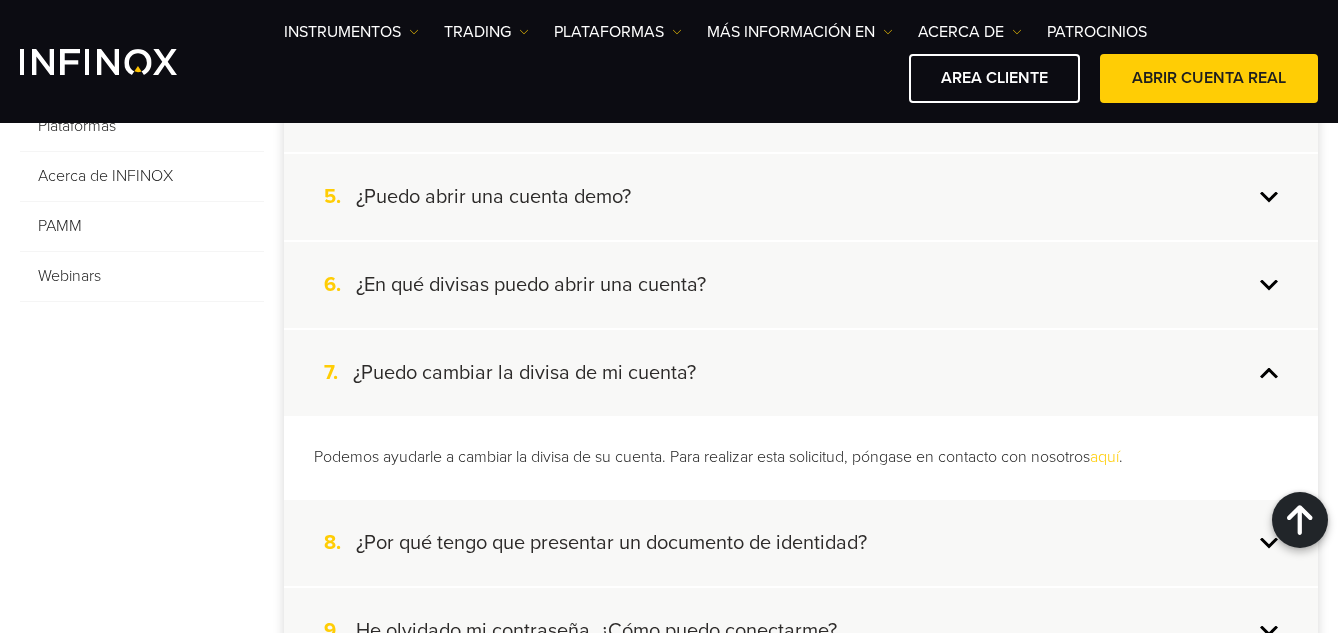 click on "7. ¿Puedo cambiar la divisa de mi cuenta?" at bounding box center [801, 373] 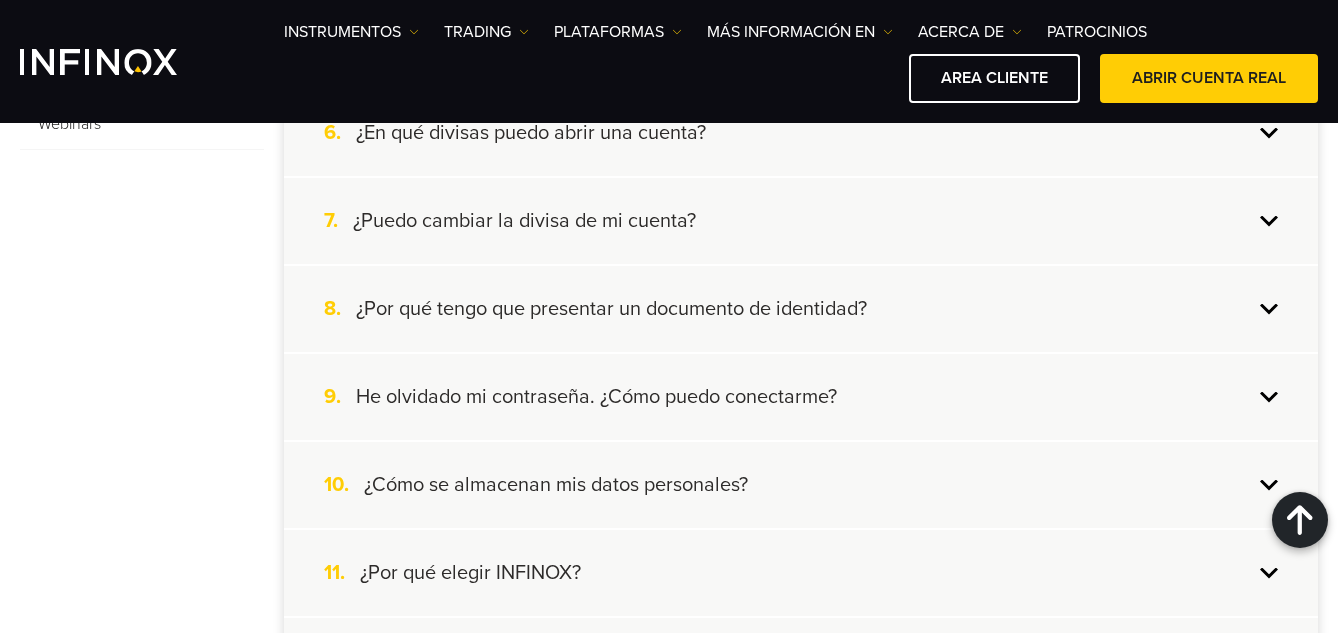 scroll, scrollTop: 1000, scrollLeft: 0, axis: vertical 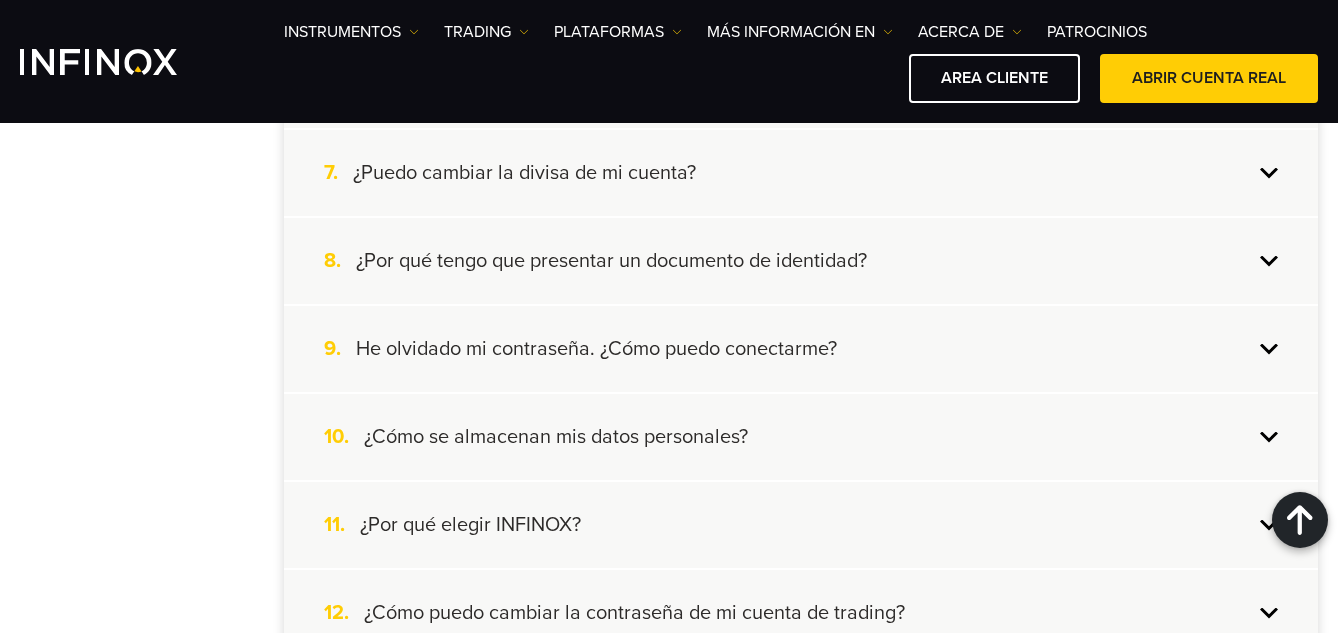 click on "He olvidado mi contraseña. ¿Cómo puedo conectarme?" at bounding box center (596, 349) 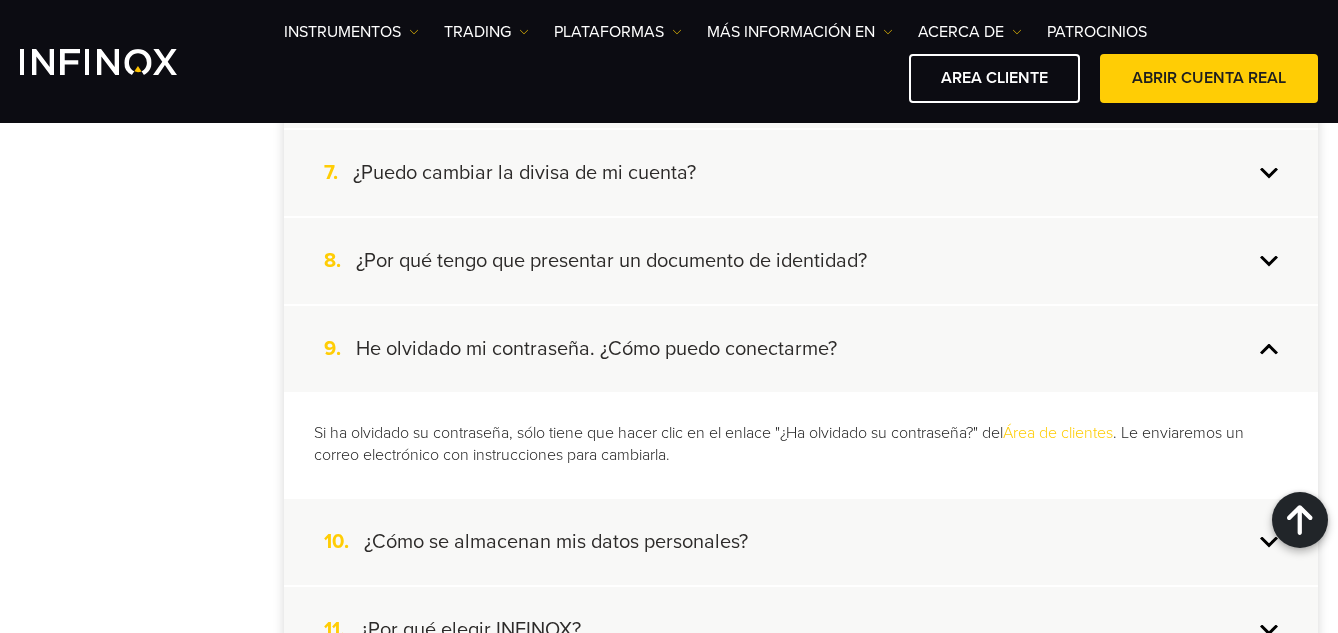 click on "He olvidado mi contraseña. ¿Cómo puedo conectarme?" at bounding box center (596, 349) 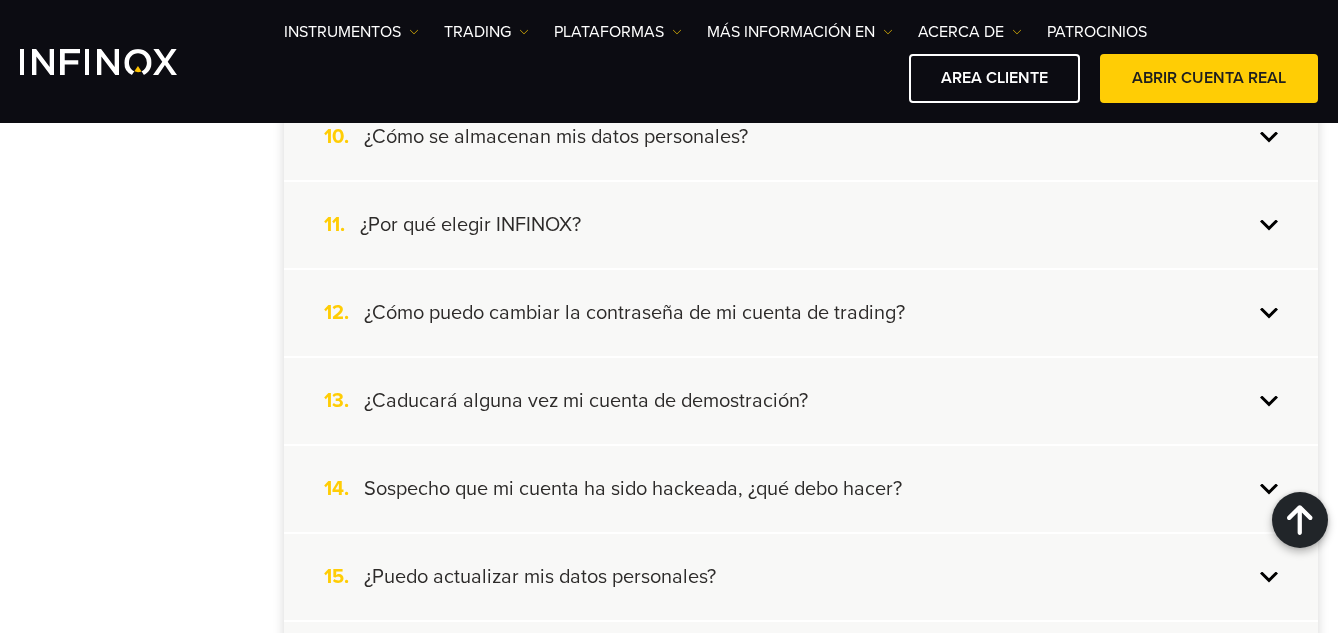 scroll, scrollTop: 1400, scrollLeft: 0, axis: vertical 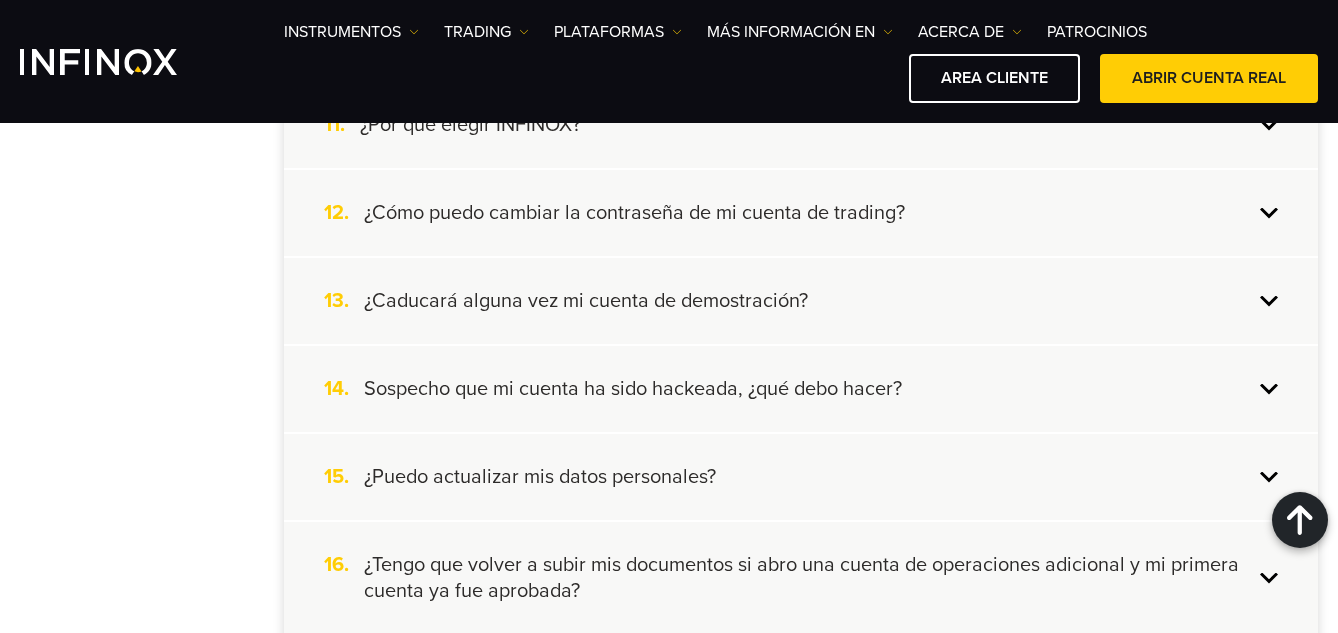 click on "¿Caducará alguna vez mi cuenta de demostración?" at bounding box center [586, 301] 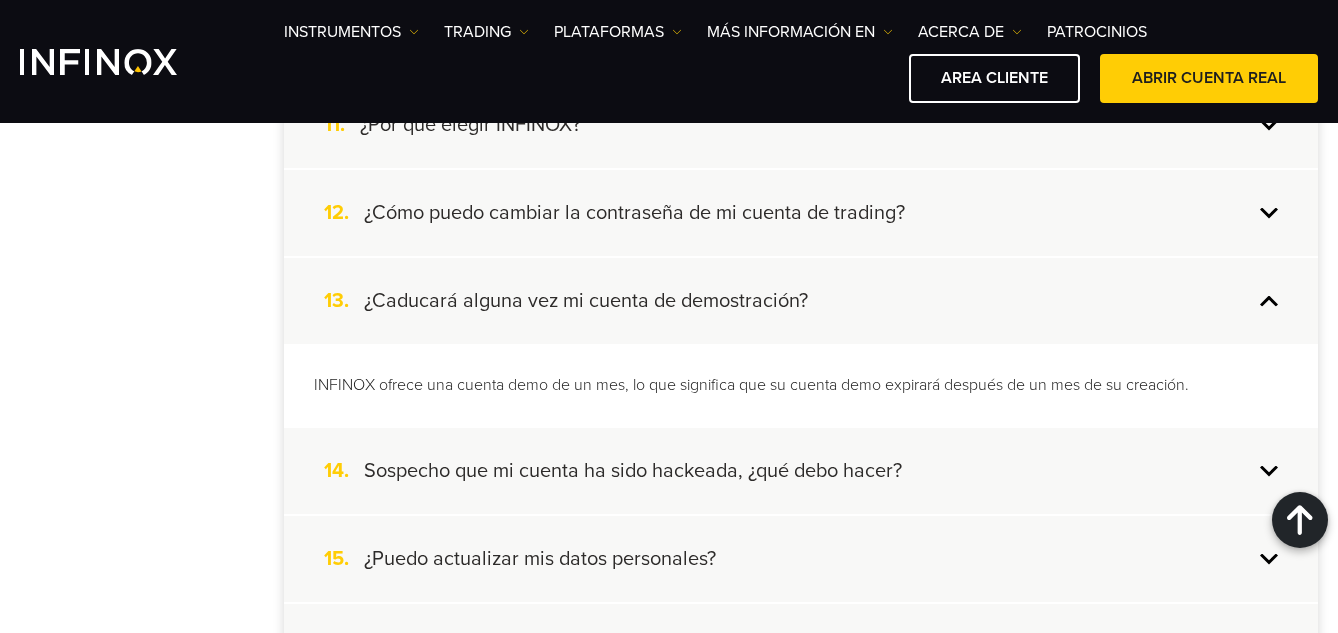 click on "¿Caducará alguna vez mi cuenta de demostración?" at bounding box center [586, 301] 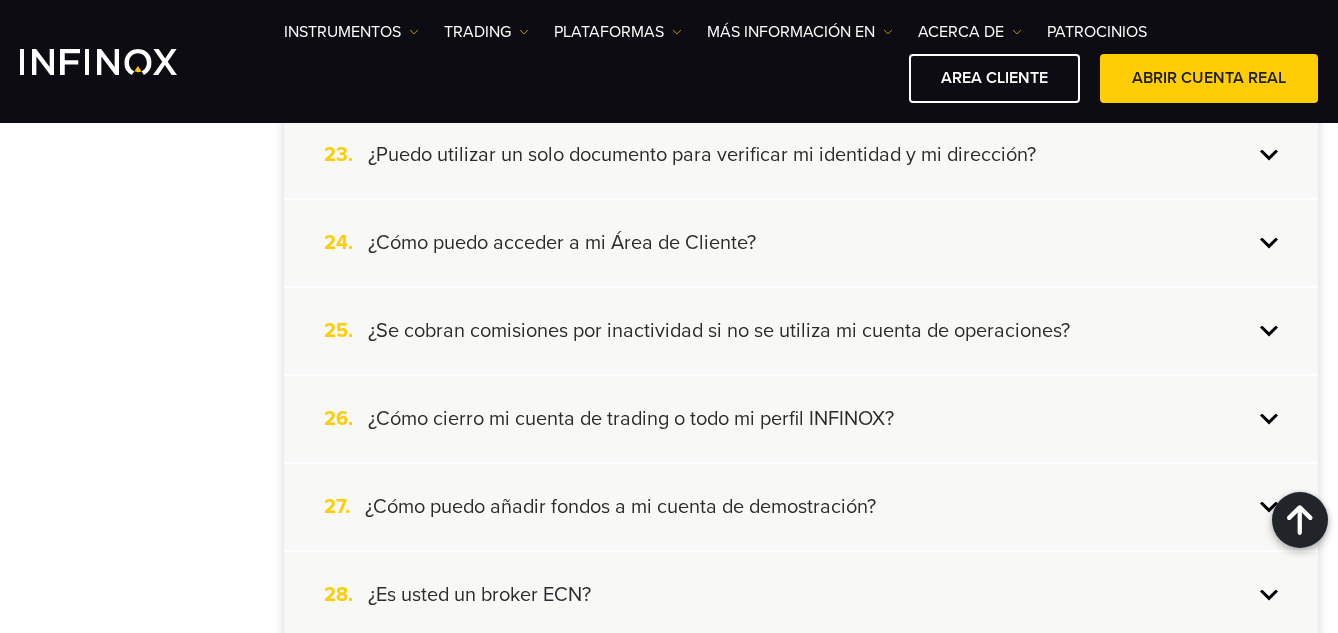 scroll, scrollTop: 2500, scrollLeft: 0, axis: vertical 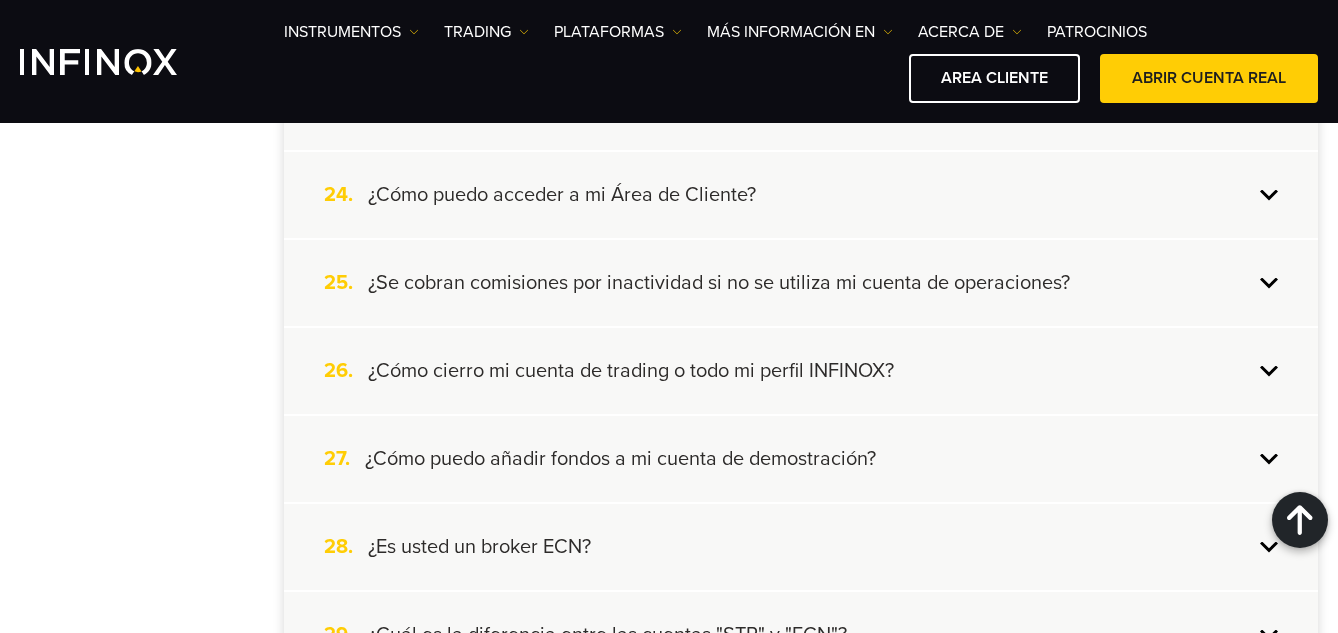 click on "¿Cómo cierro mi cuenta de trading o todo mi perfil INFINOX?" at bounding box center [631, 371] 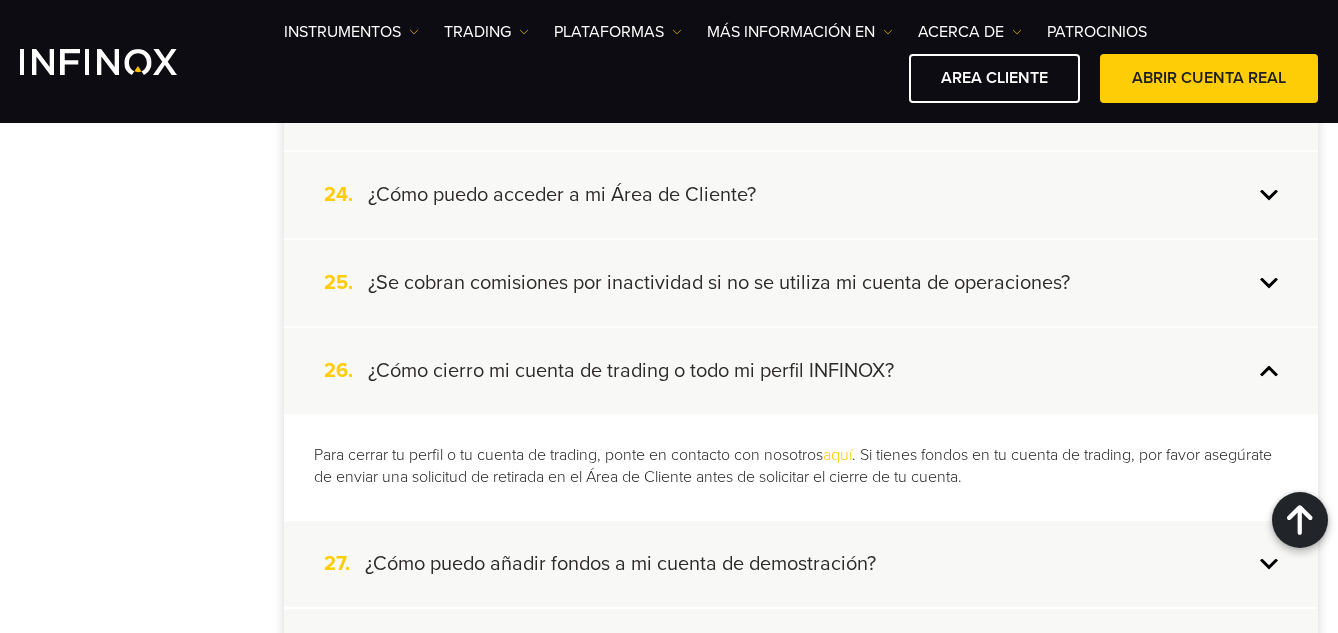scroll, scrollTop: 0, scrollLeft: 0, axis: both 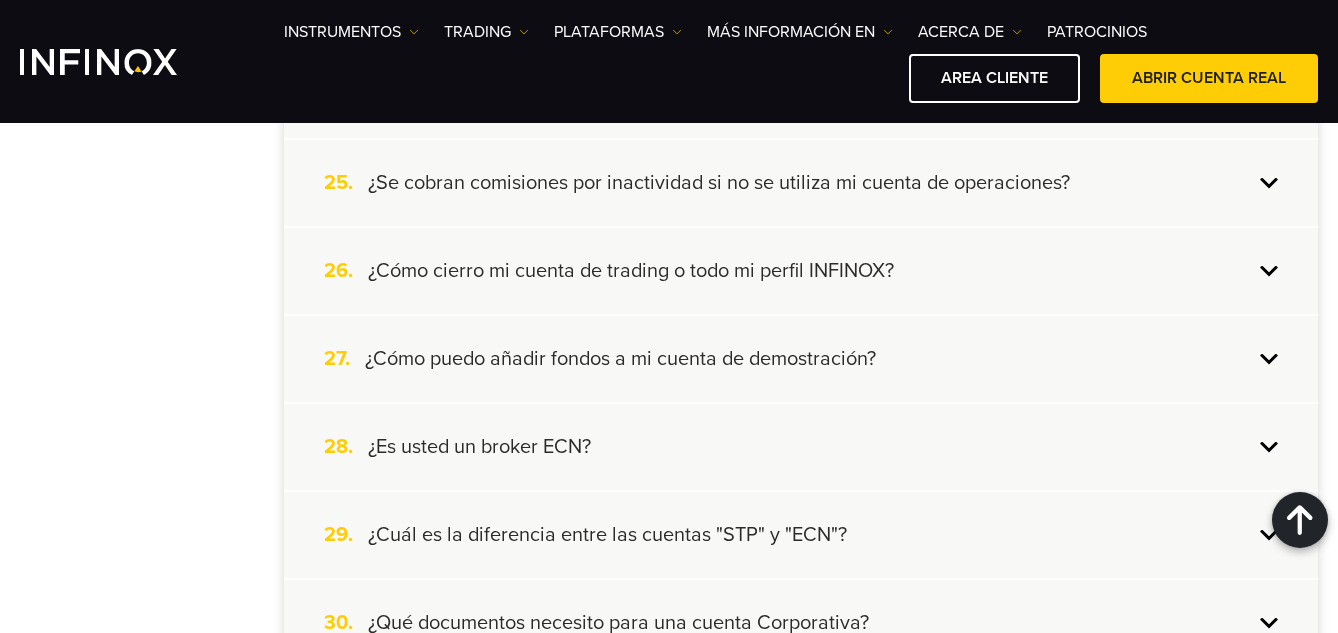 click on "¿Cómo puedo añadir fondos a mi cuenta de demostración?" at bounding box center [620, 359] 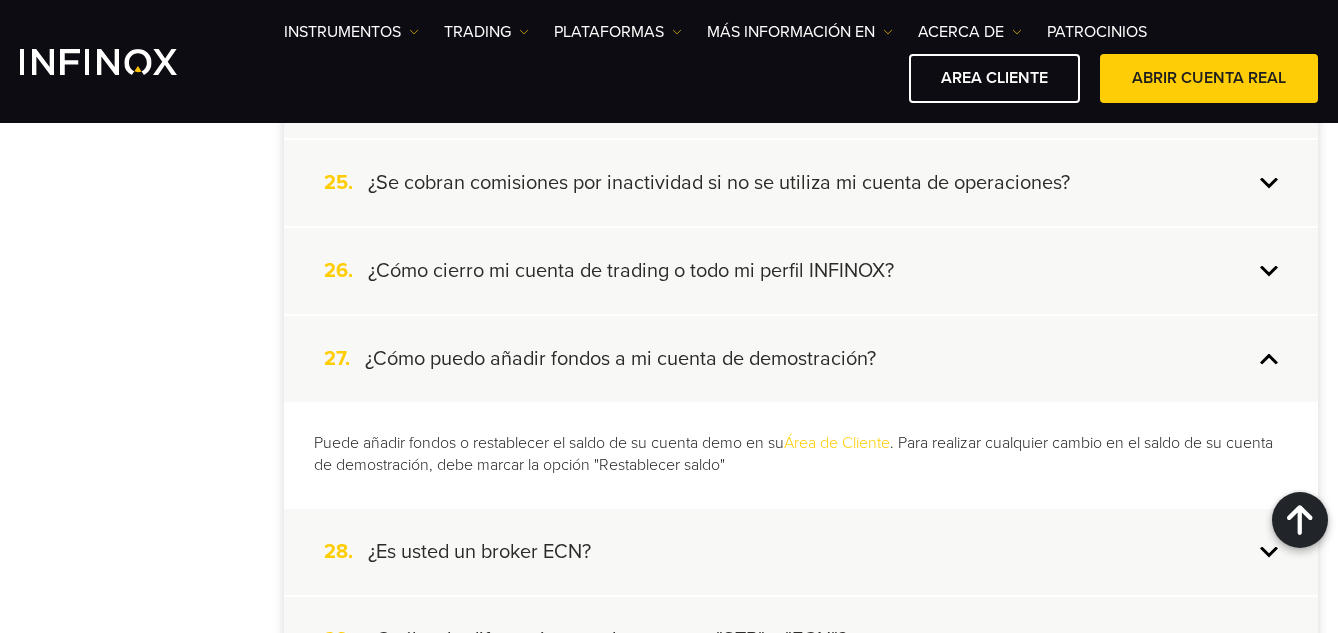 click on "¿Cómo puedo añadir fondos a mi cuenta de demostración?" at bounding box center [620, 359] 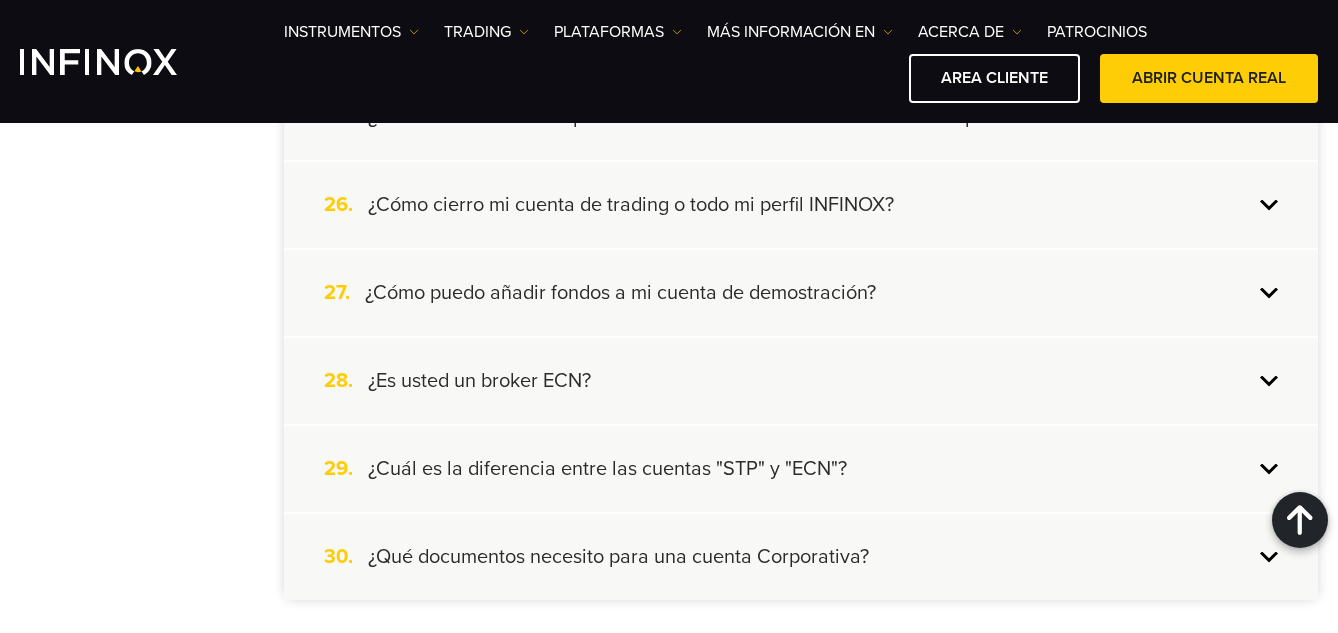 scroll, scrollTop: 2700, scrollLeft: 0, axis: vertical 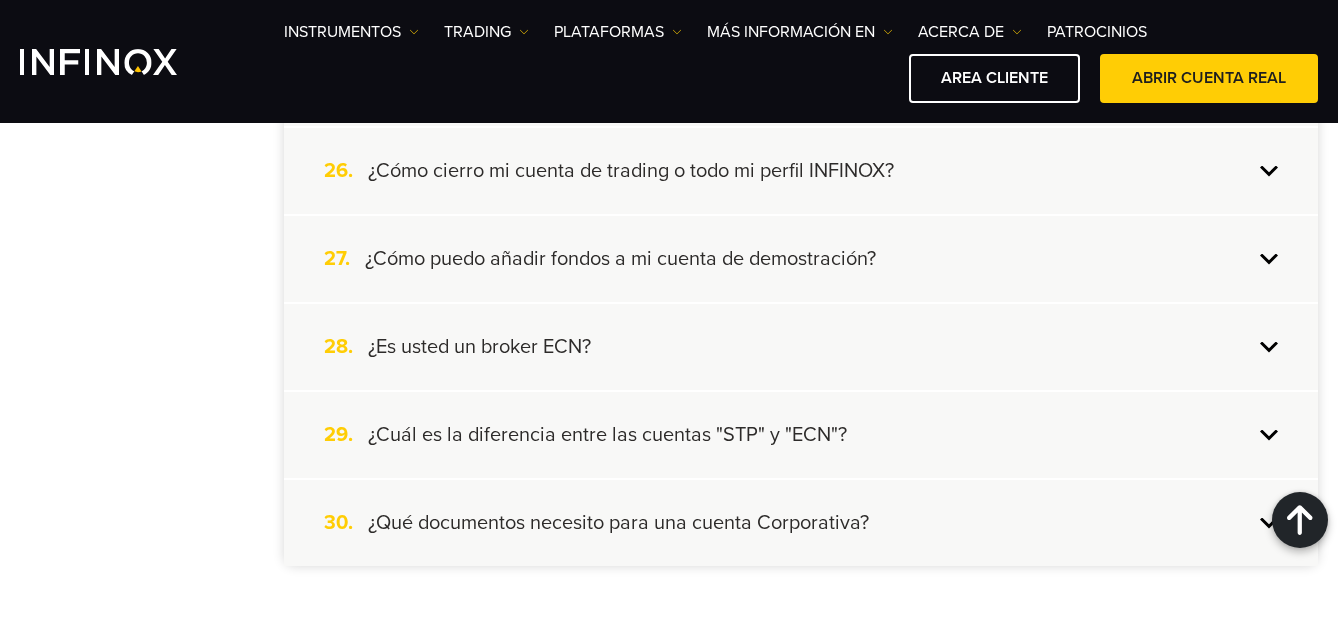 click on "¿Es usted un broker ECN?" at bounding box center (479, 347) 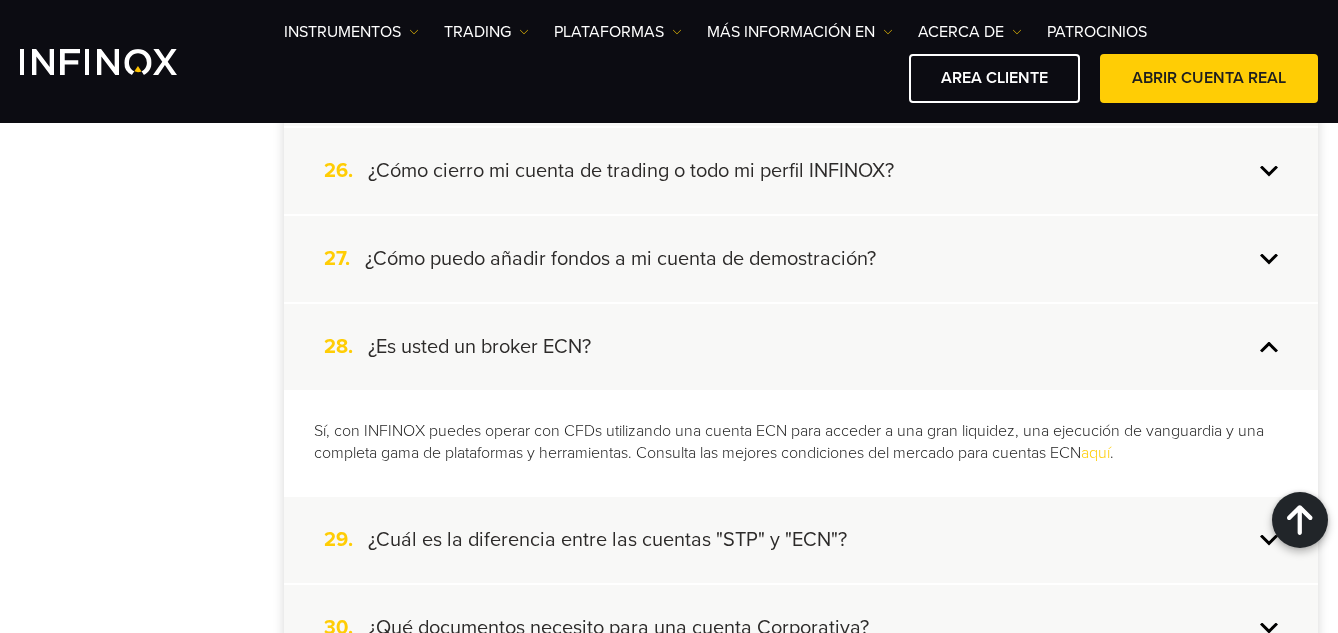click on "¿Es usted un broker ECN?" at bounding box center (479, 347) 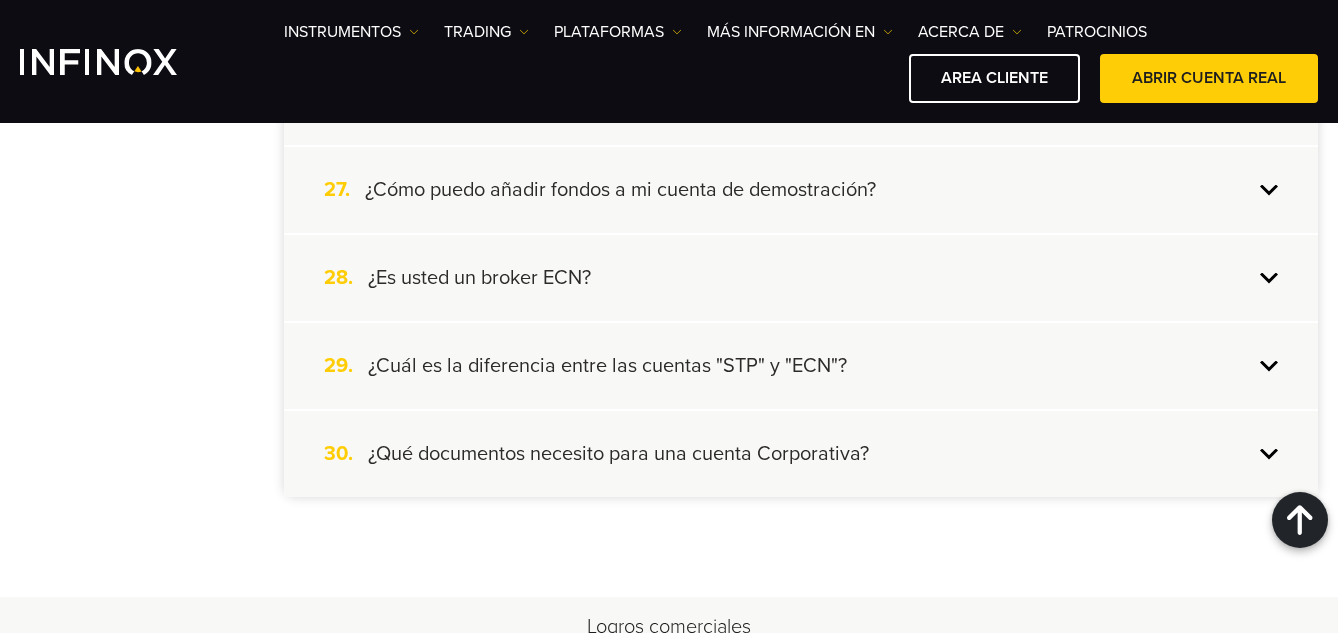 scroll, scrollTop: 2800, scrollLeft: 0, axis: vertical 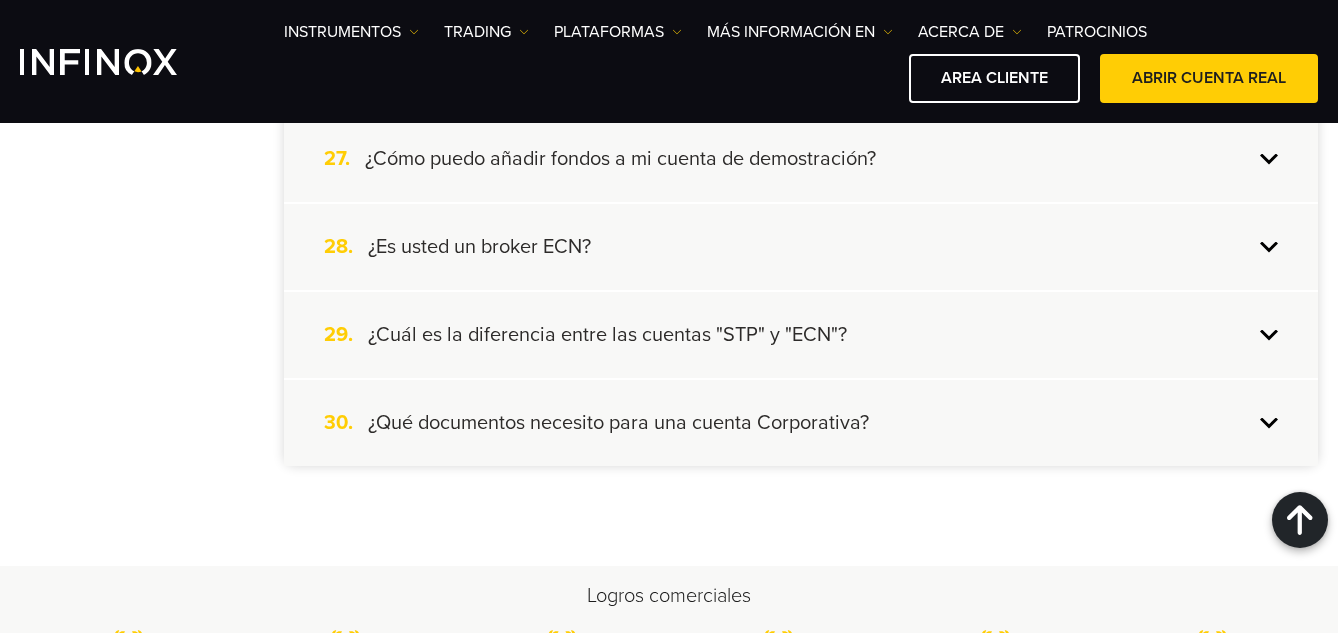 click on "¿Cuál es la diferencia entre las cuentas "STP" y "ECN"?" at bounding box center [607, 335] 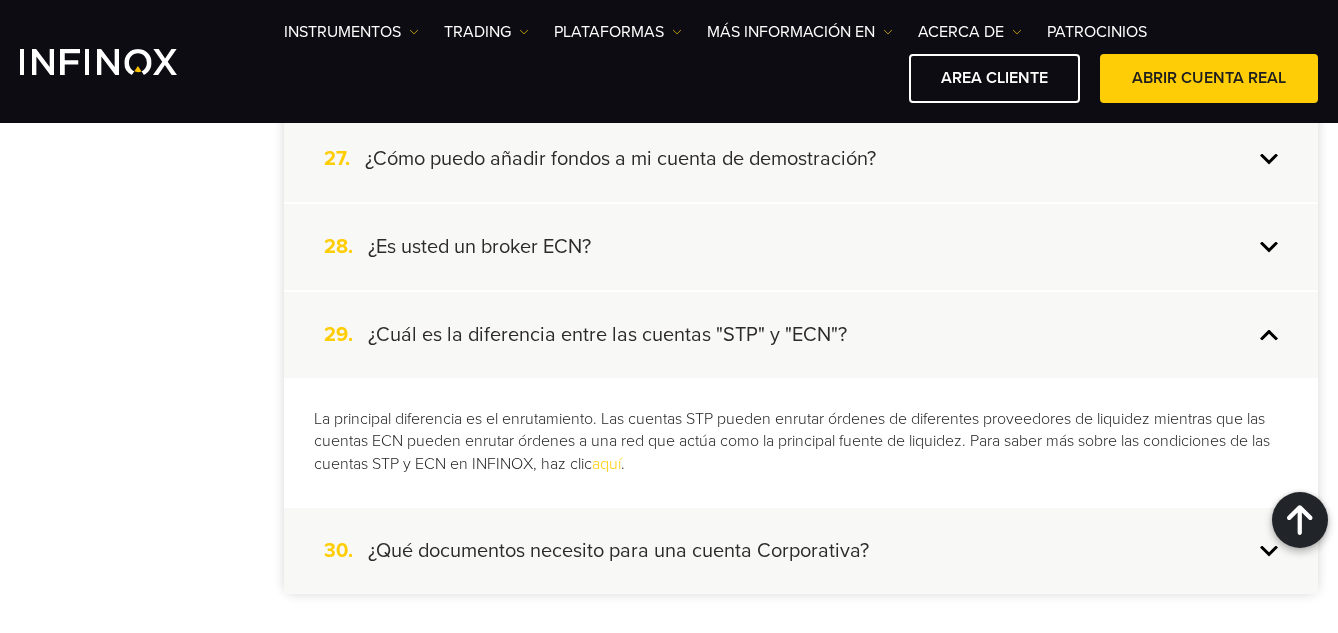 click on "29. ¿Cuál es la diferencia entre las cuentas "STP" y "ECN"?" at bounding box center [801, 335] 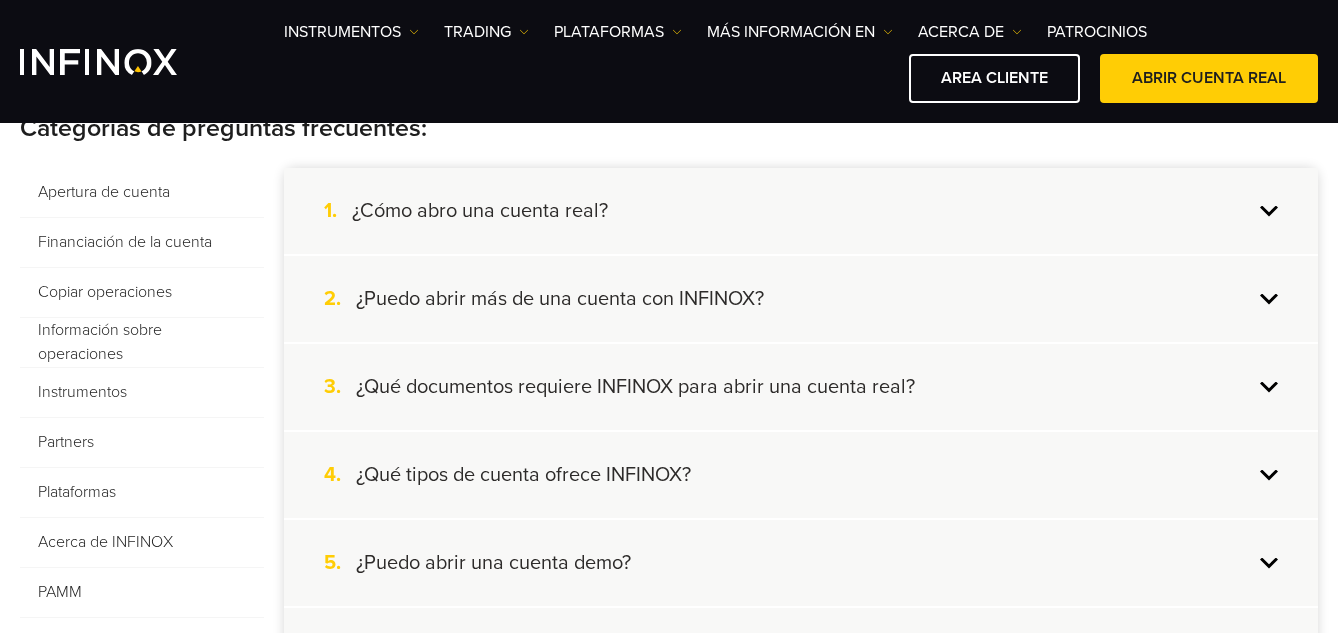 scroll, scrollTop: 400, scrollLeft: 0, axis: vertical 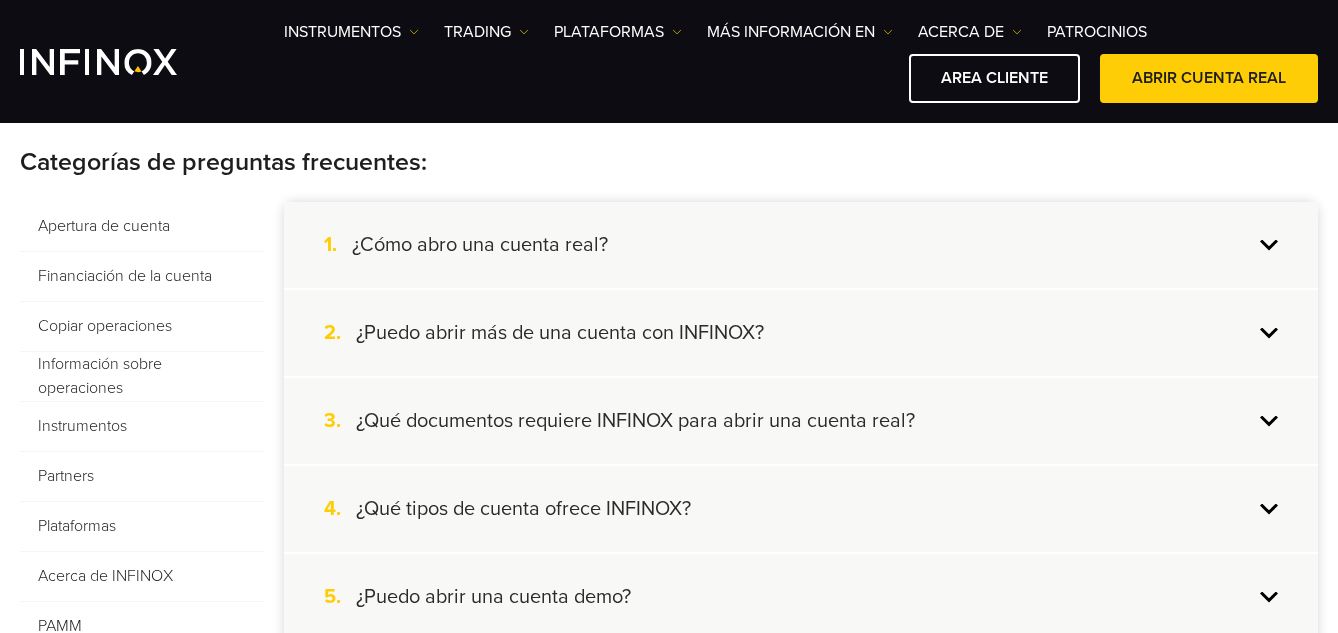 click on "¿Puedo abrir más de una cuenta con INFINOX?" at bounding box center [560, 333] 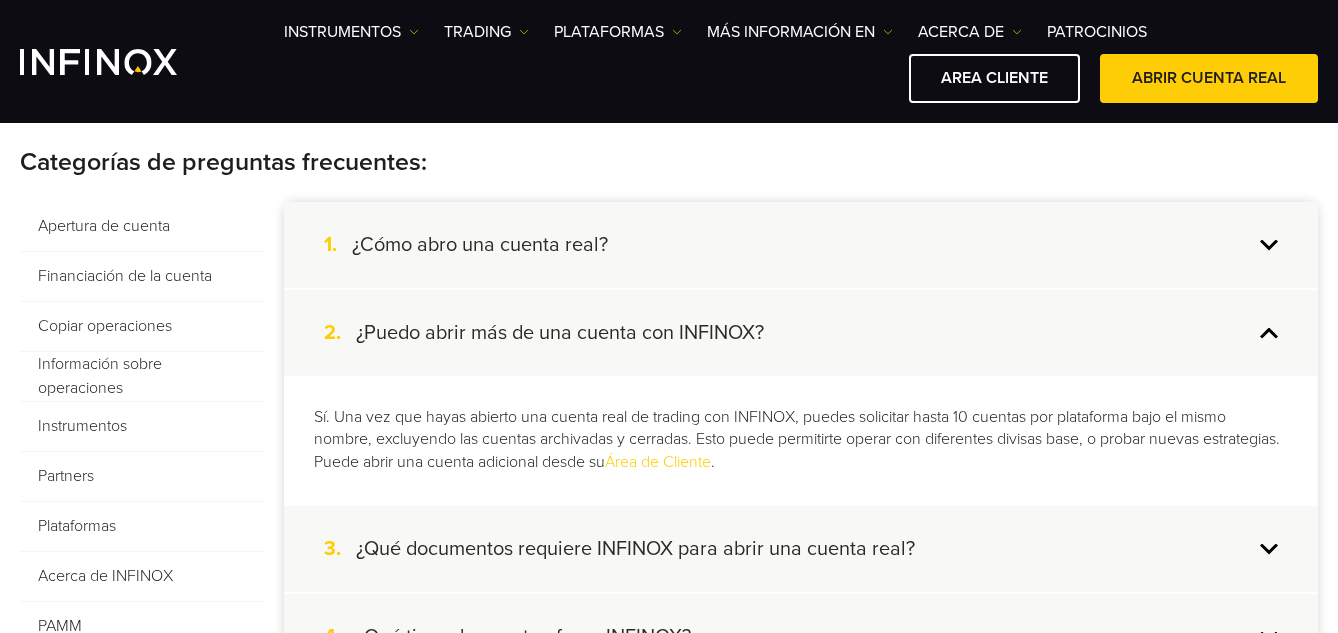 click on "¿Puedo abrir más de una cuenta con INFINOX?" at bounding box center [560, 333] 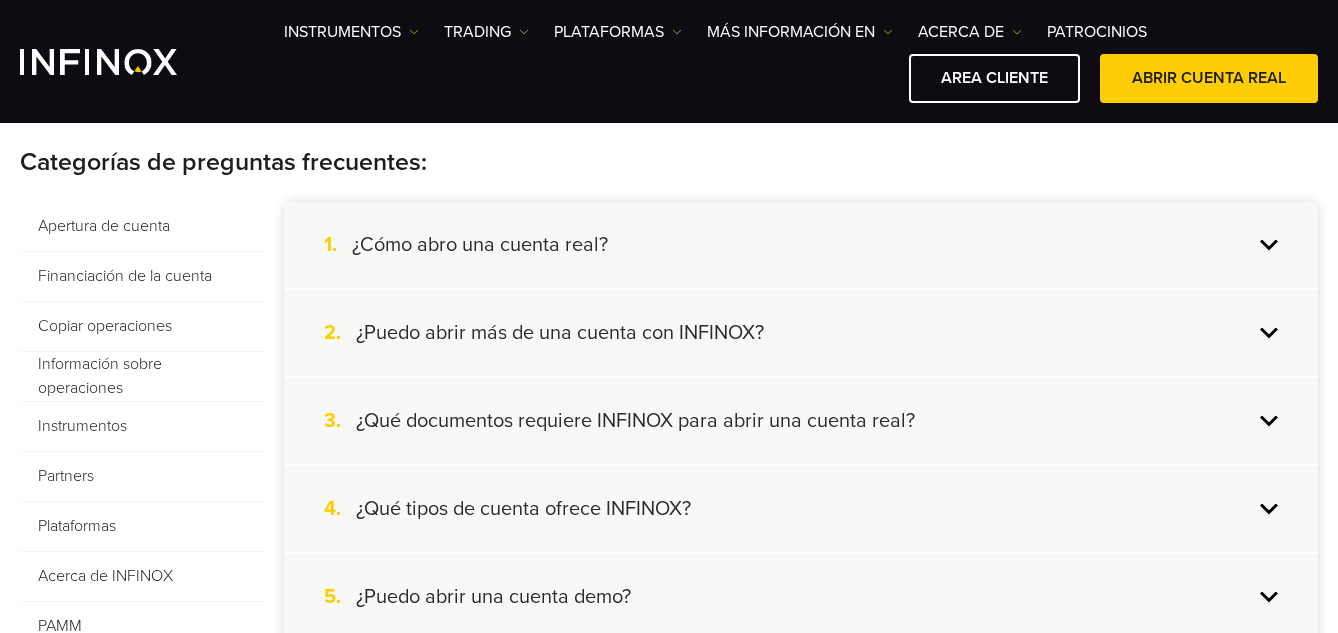 scroll, scrollTop: 300, scrollLeft: 0, axis: vertical 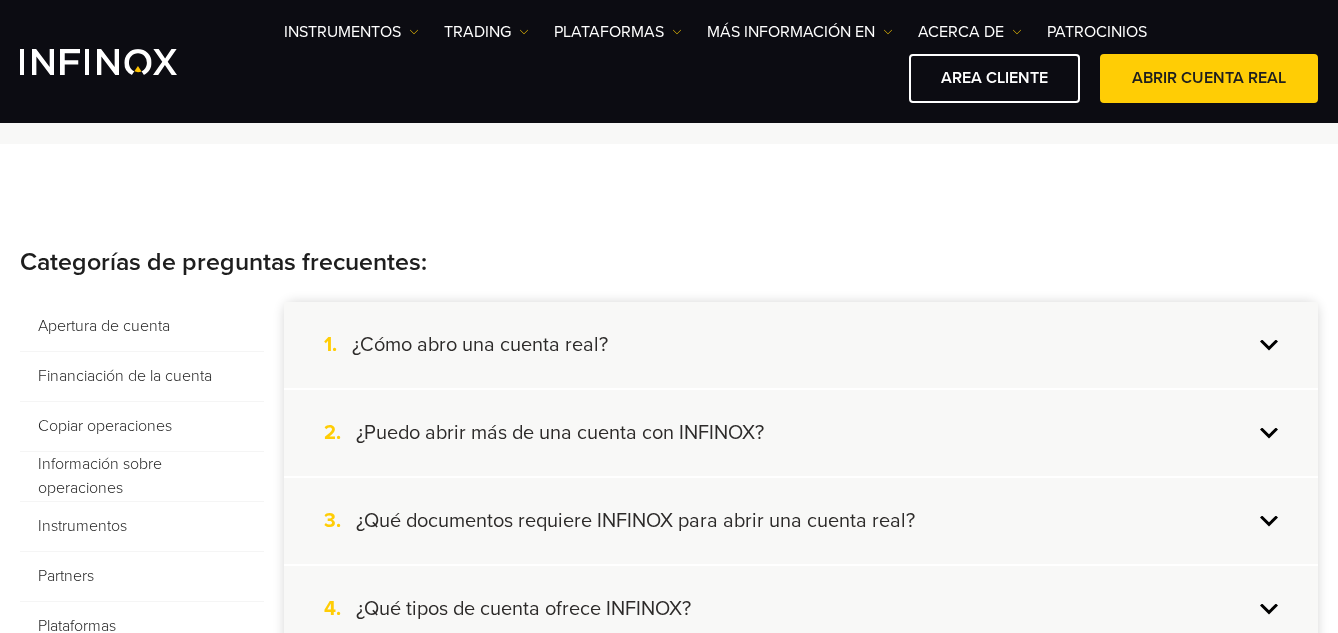 click on "¿Cómo abro una cuenta real?" at bounding box center [480, 345] 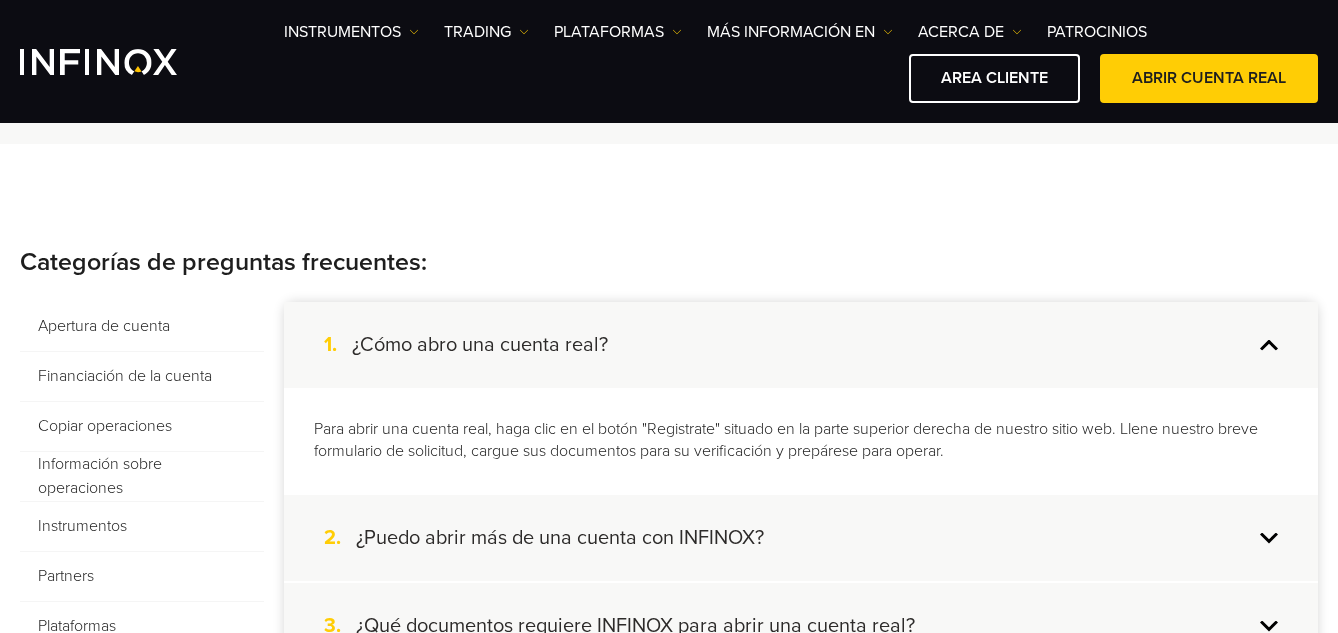click on "¿Cómo abro una cuenta real?" at bounding box center (480, 345) 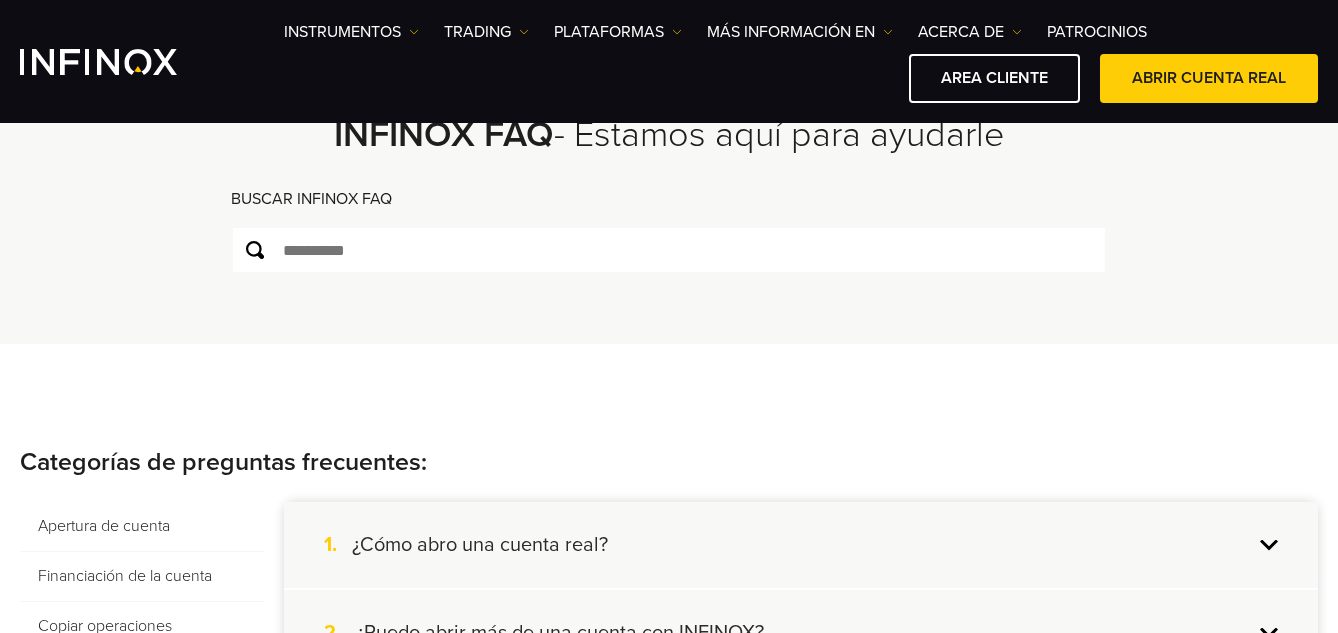 scroll, scrollTop: 0, scrollLeft: 0, axis: both 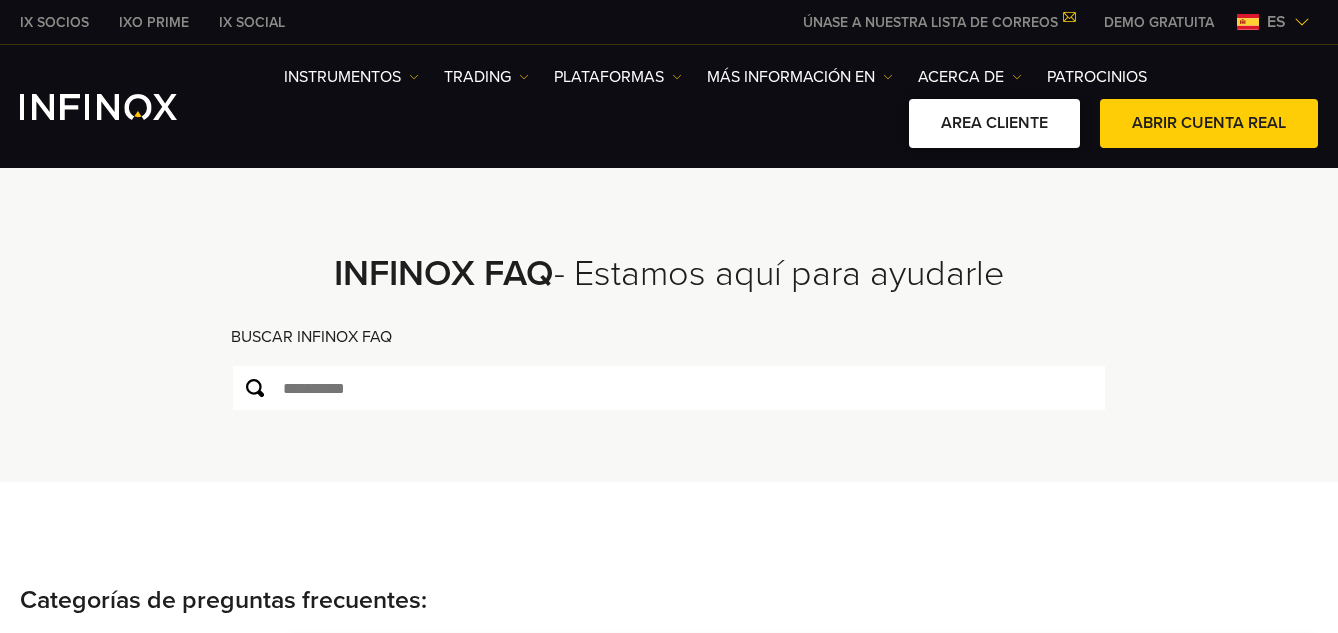 click on "AREA CLIENTE" at bounding box center [994, 123] 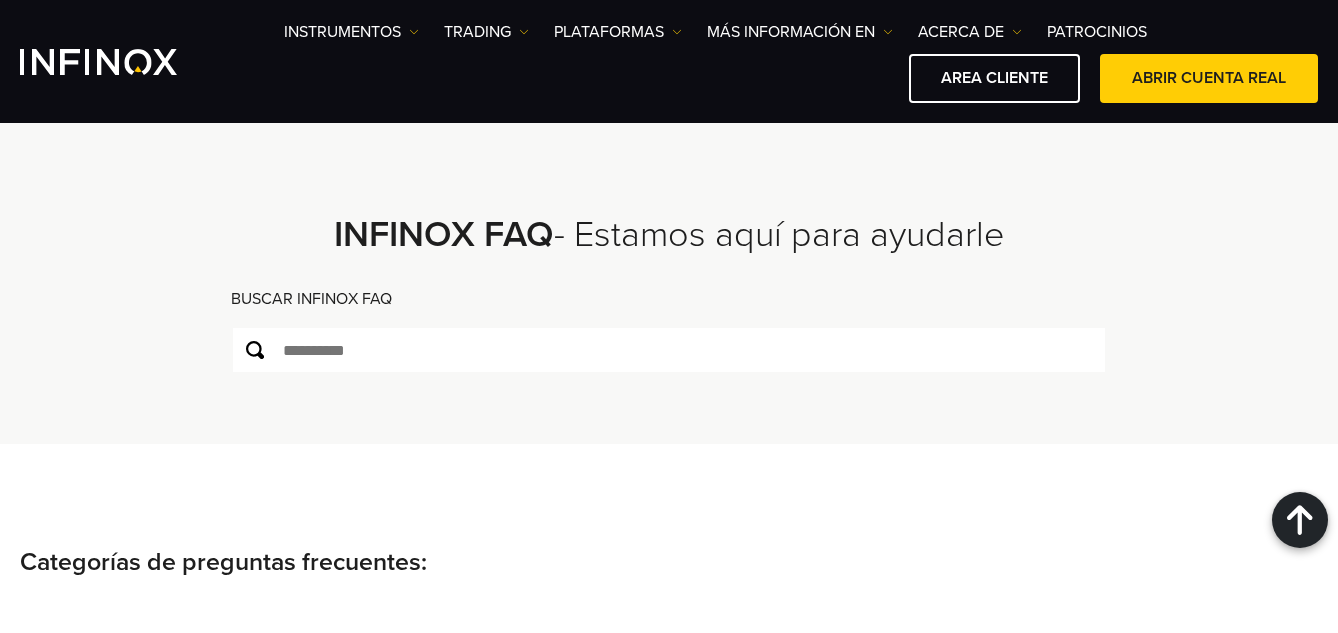scroll, scrollTop: 1000, scrollLeft: 0, axis: vertical 